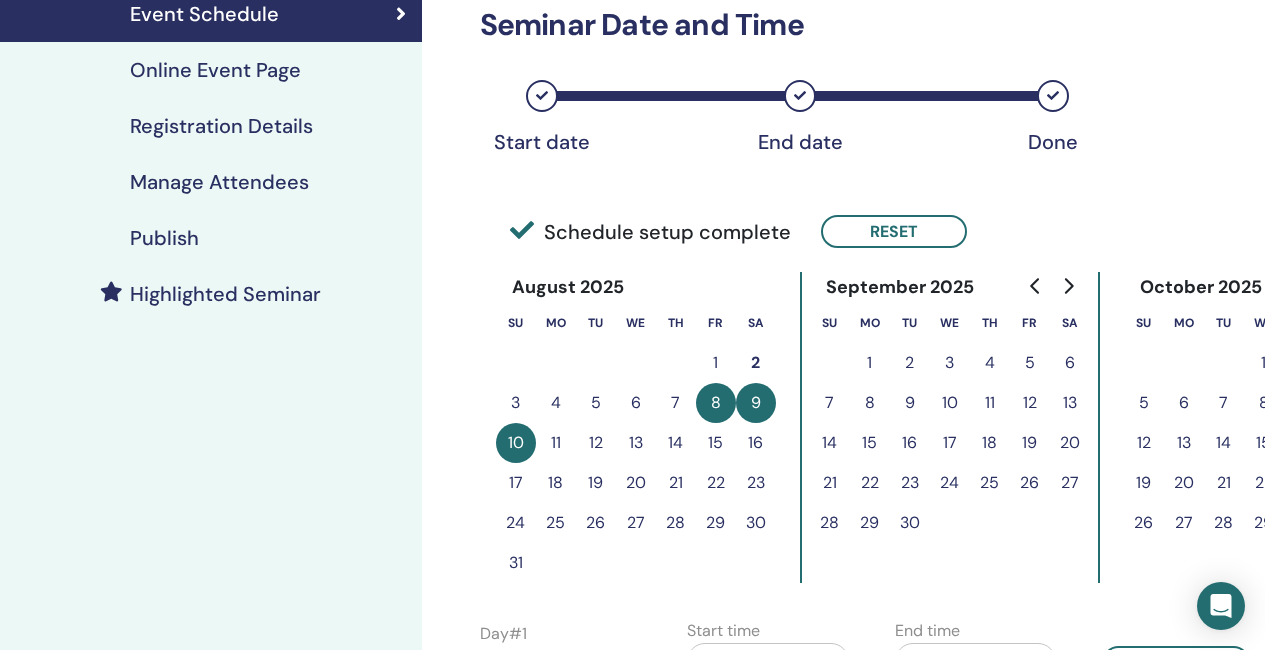 scroll, scrollTop: 300, scrollLeft: 0, axis: vertical 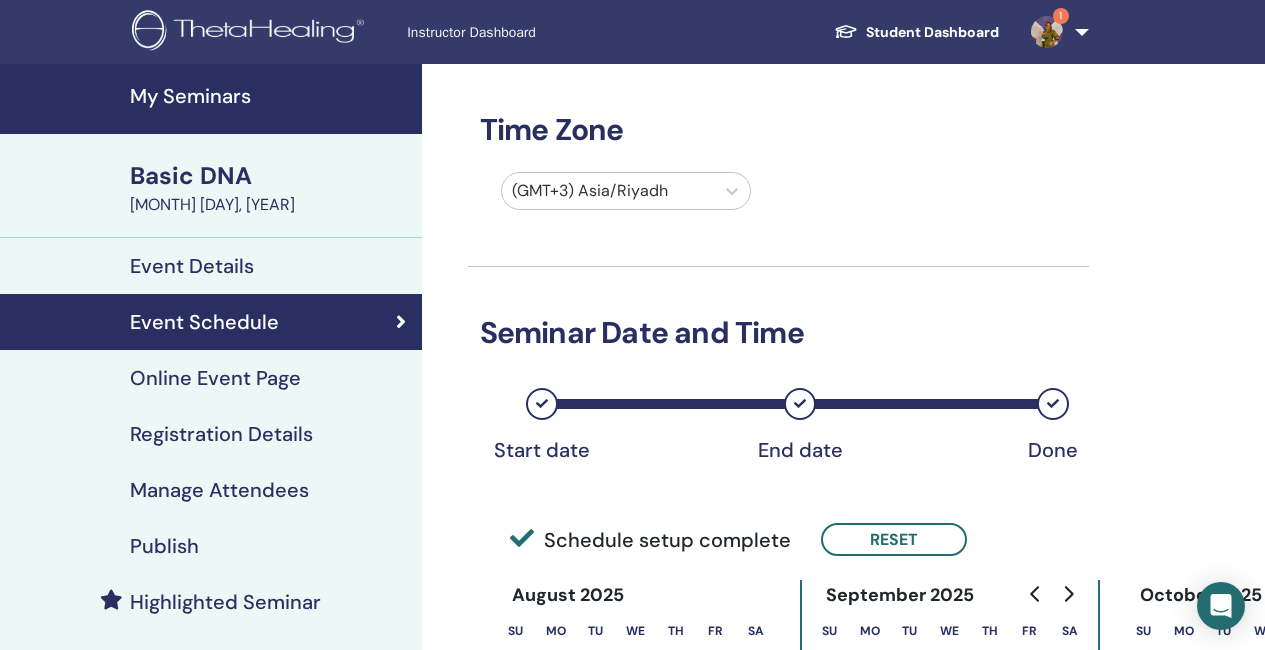 click at bounding box center (251, 32) 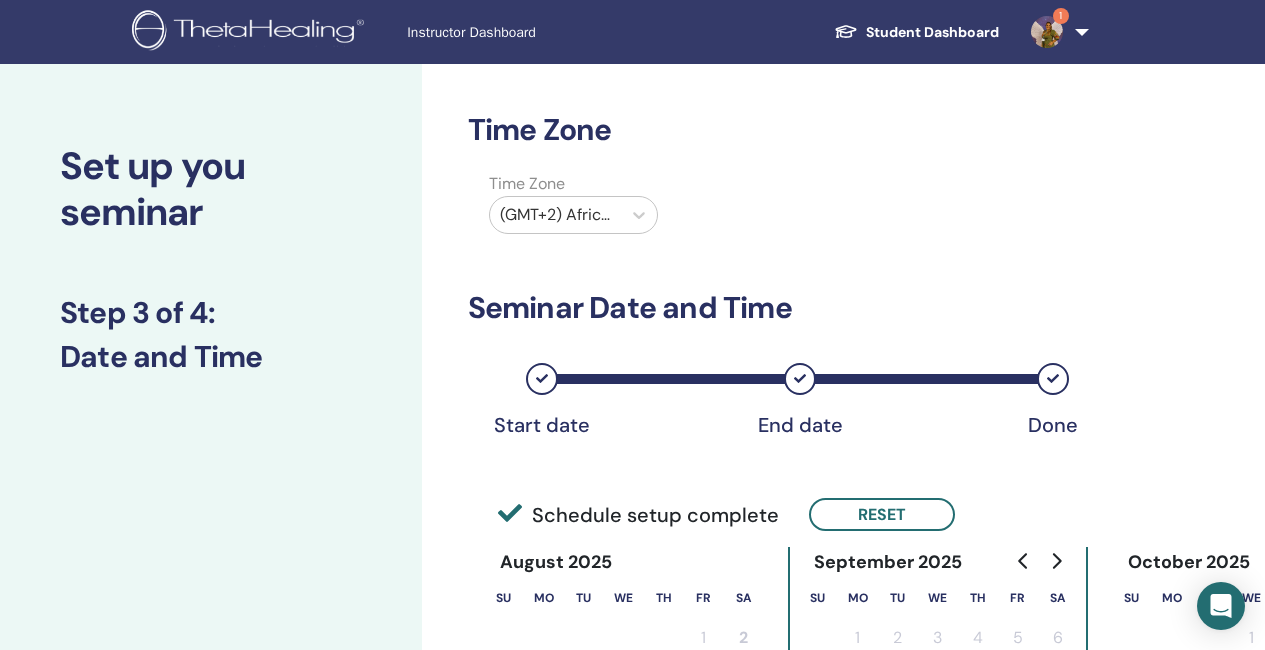 scroll, scrollTop: 500, scrollLeft: 0, axis: vertical 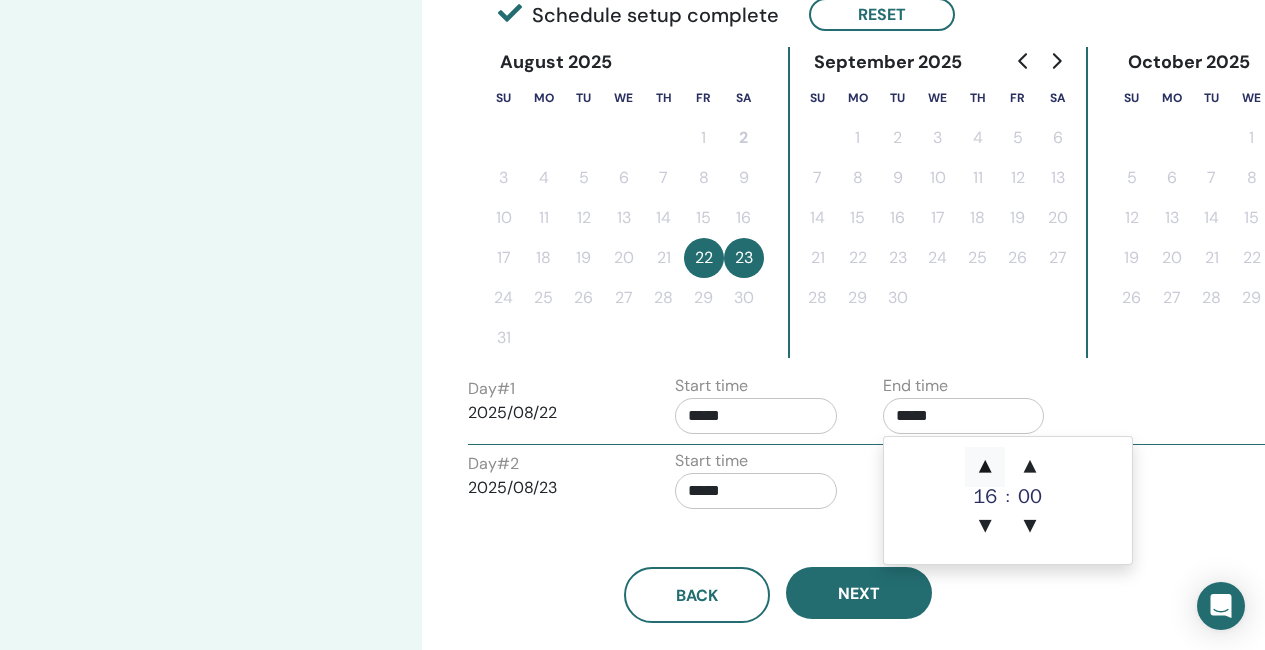 click on "▲" at bounding box center [985, 467] 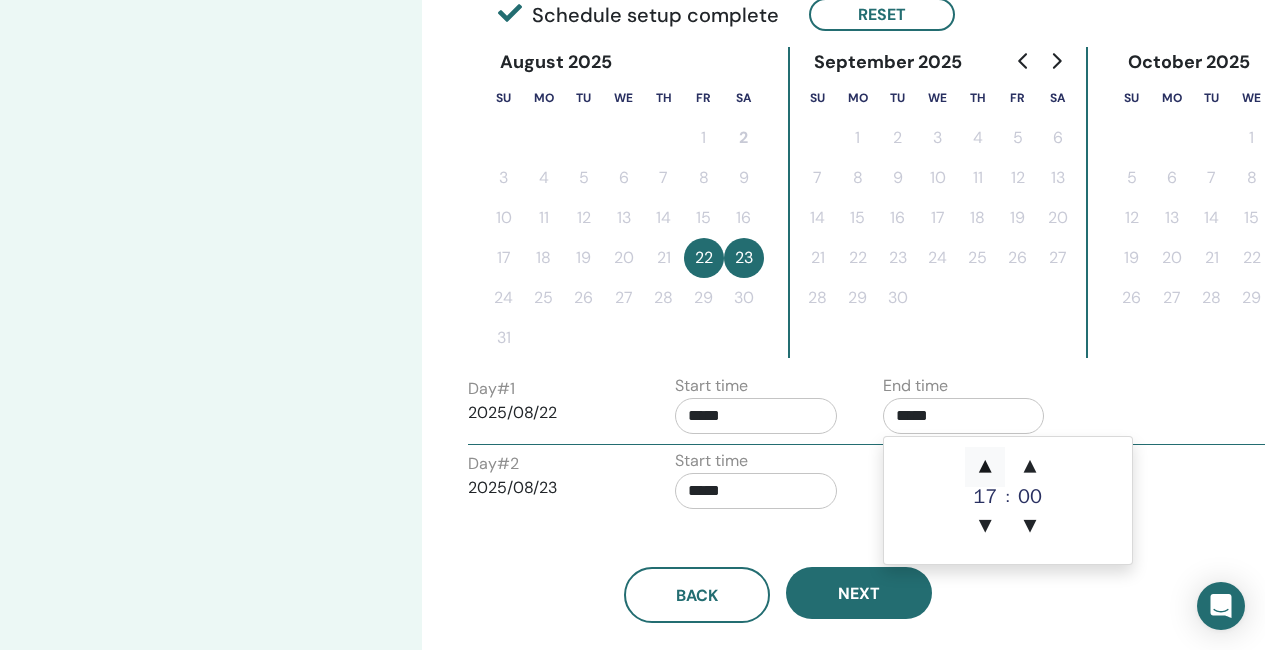 click on "▲" at bounding box center [985, 467] 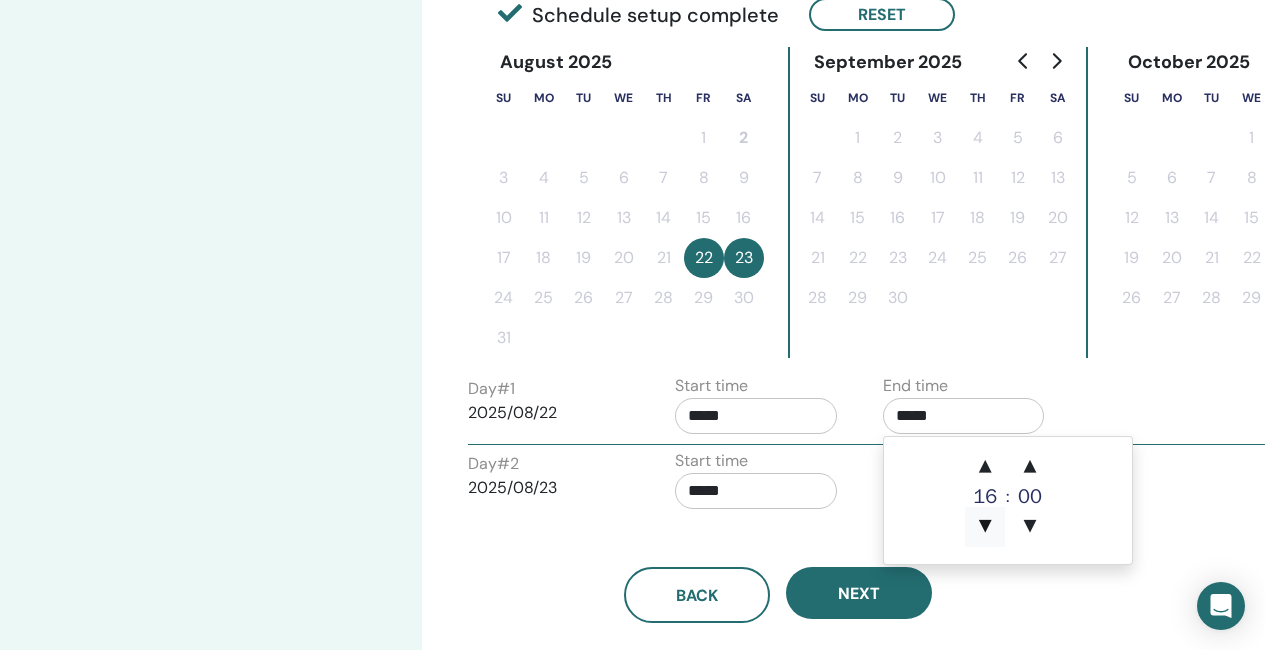 click on "▼" at bounding box center [985, 527] 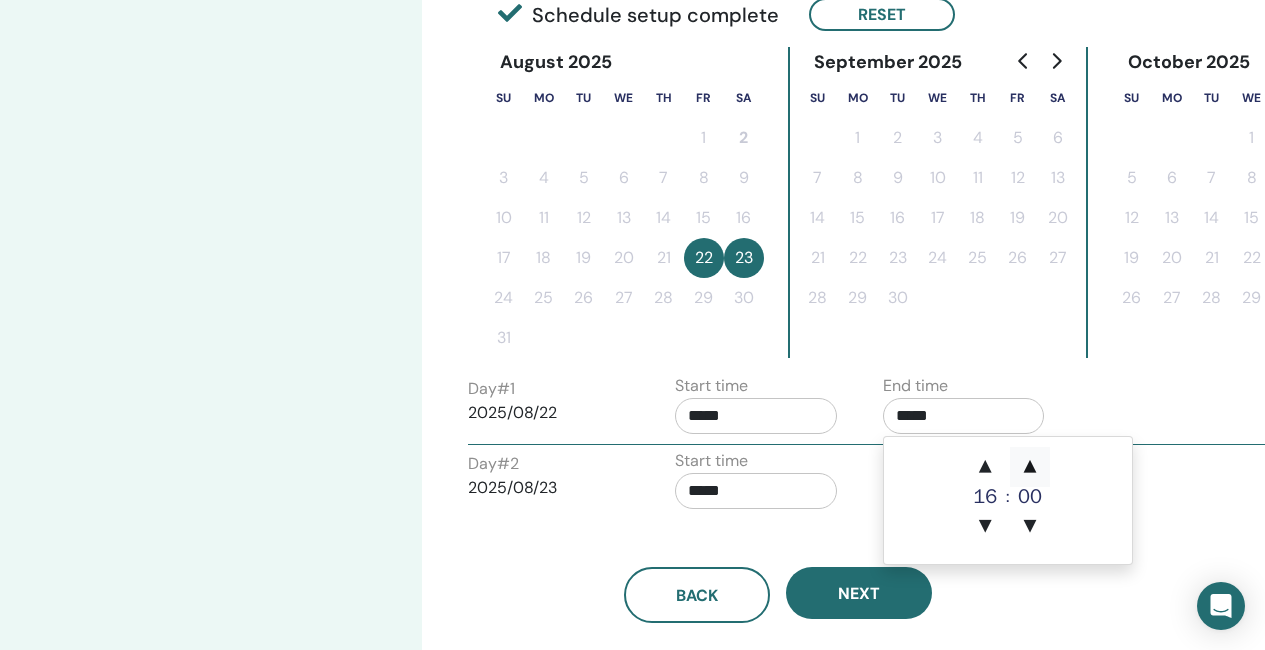 click on "▲" at bounding box center (1030, 467) 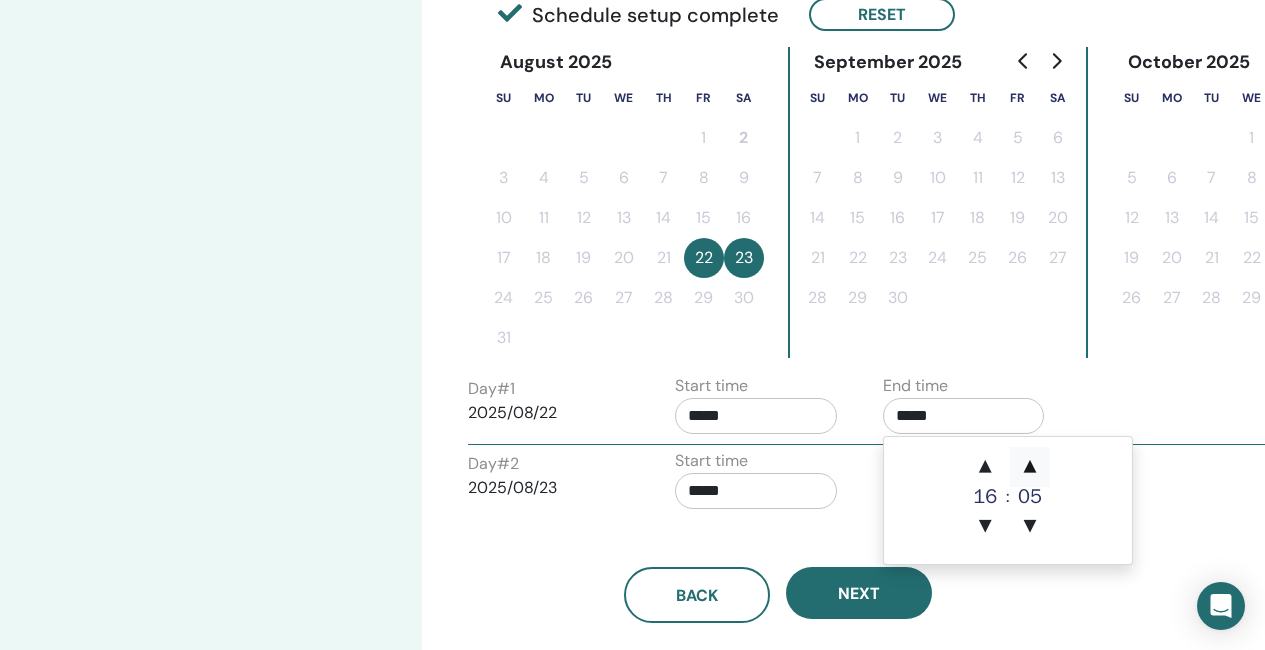 click on "▲" at bounding box center [1030, 467] 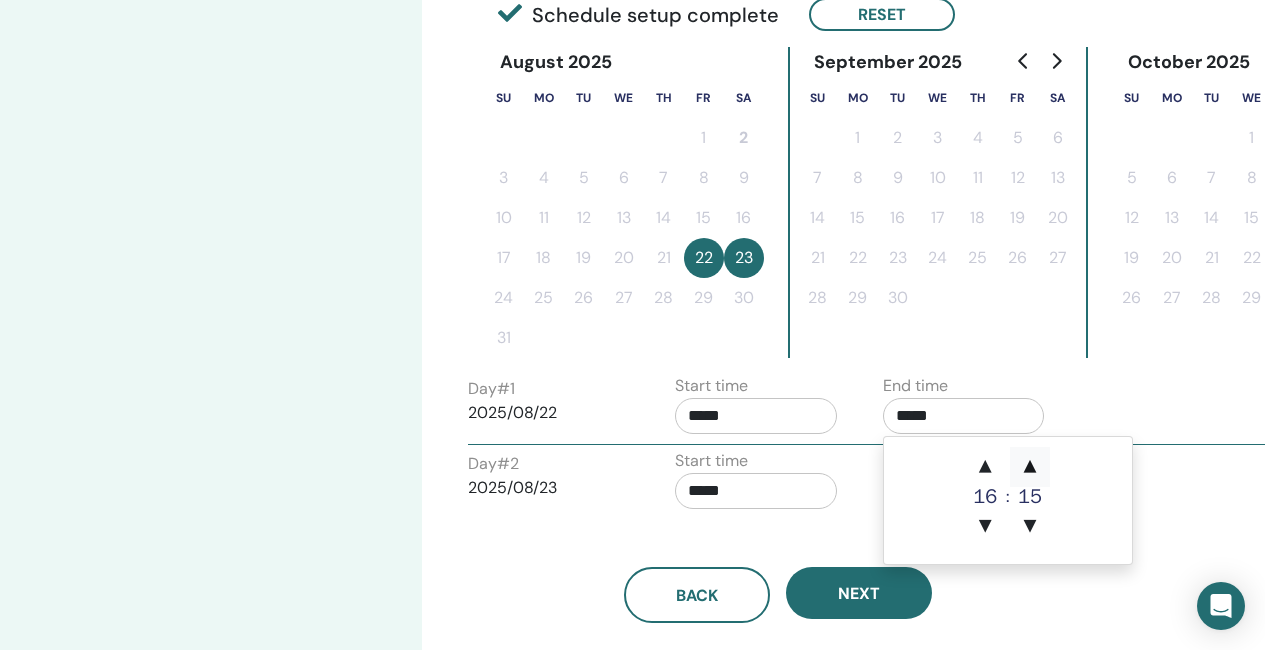 click on "▲" at bounding box center (1030, 467) 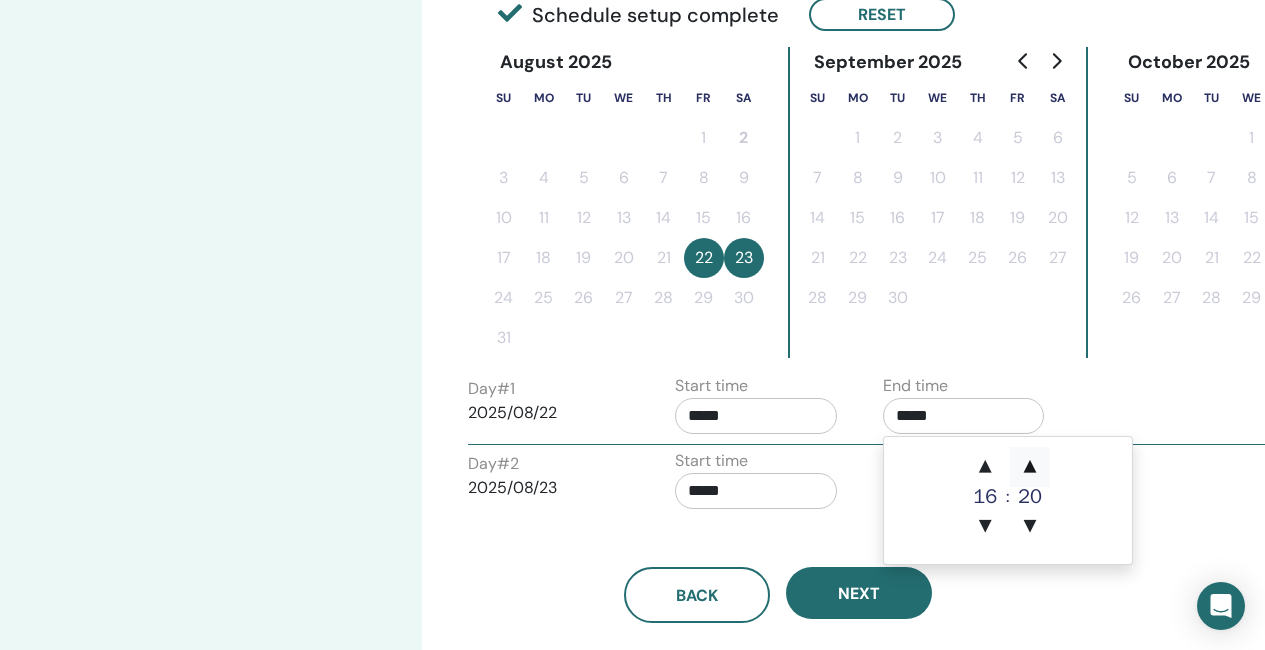 click on "▲" at bounding box center (1030, 467) 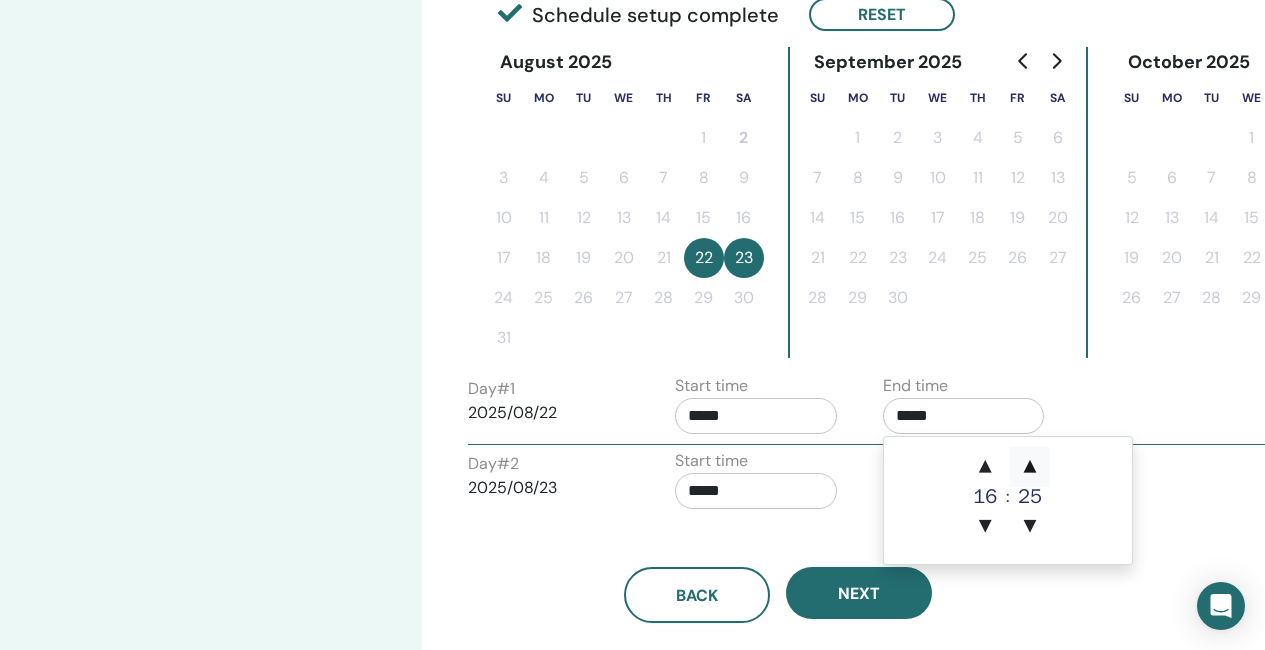 click on "▲" at bounding box center [1030, 467] 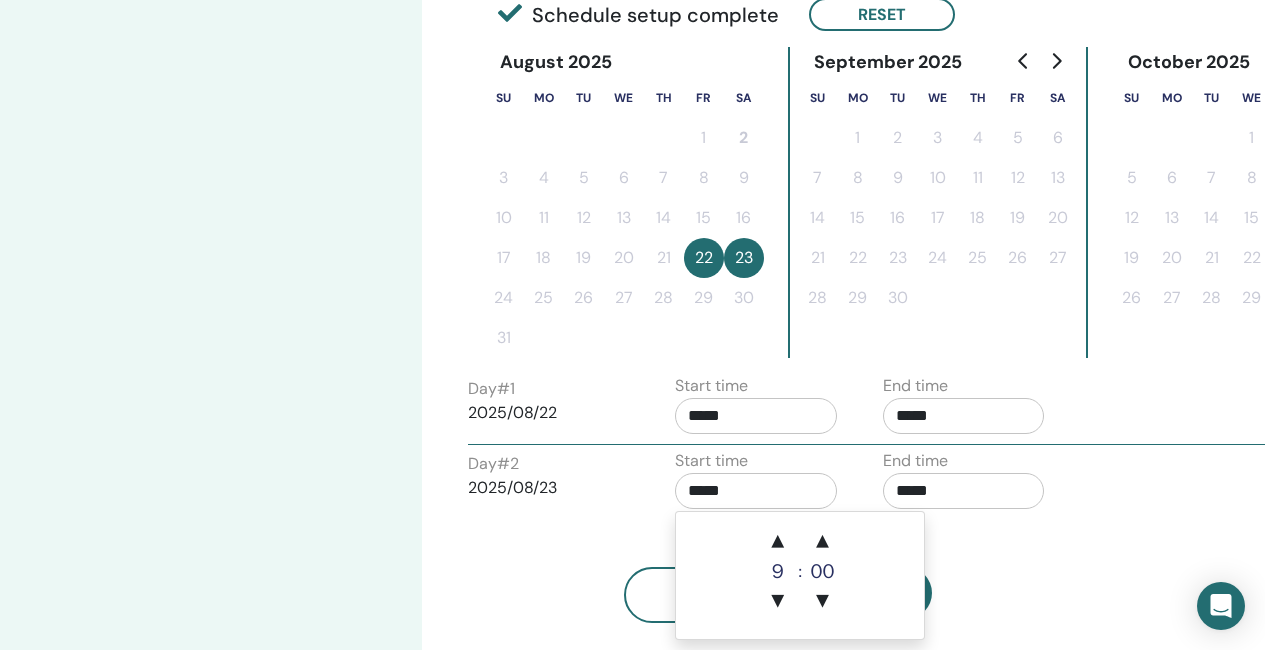 click on "*****" at bounding box center (756, 491) 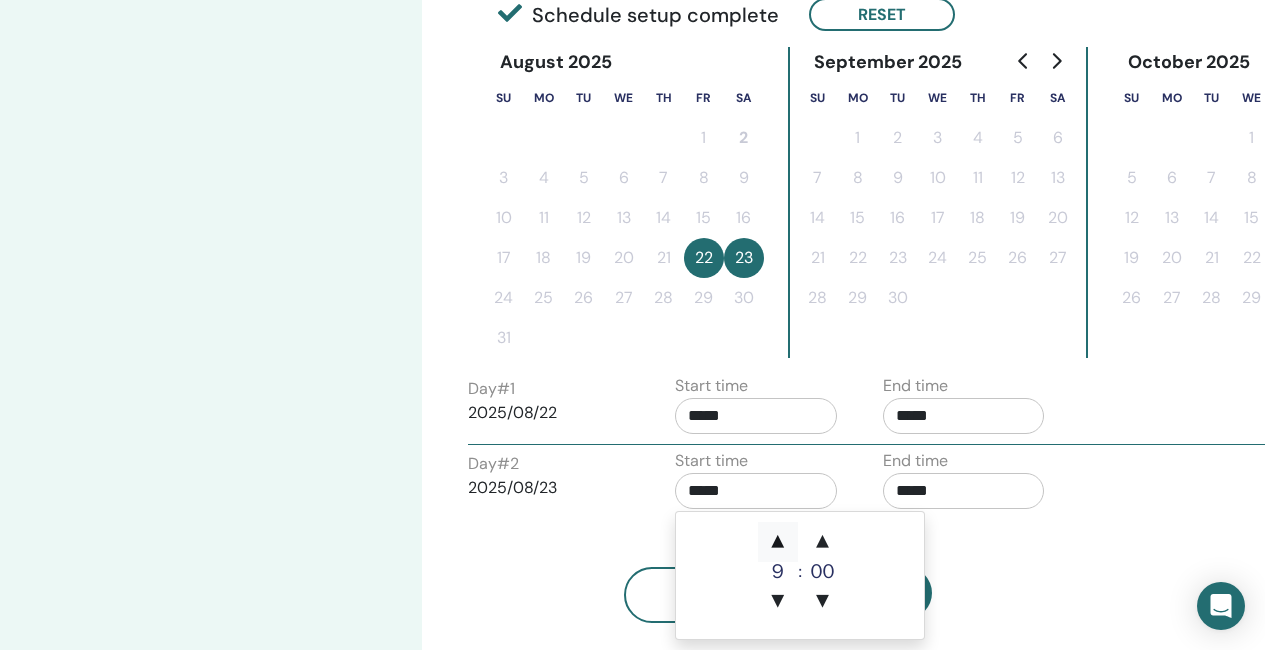 click on "▲" at bounding box center [778, 542] 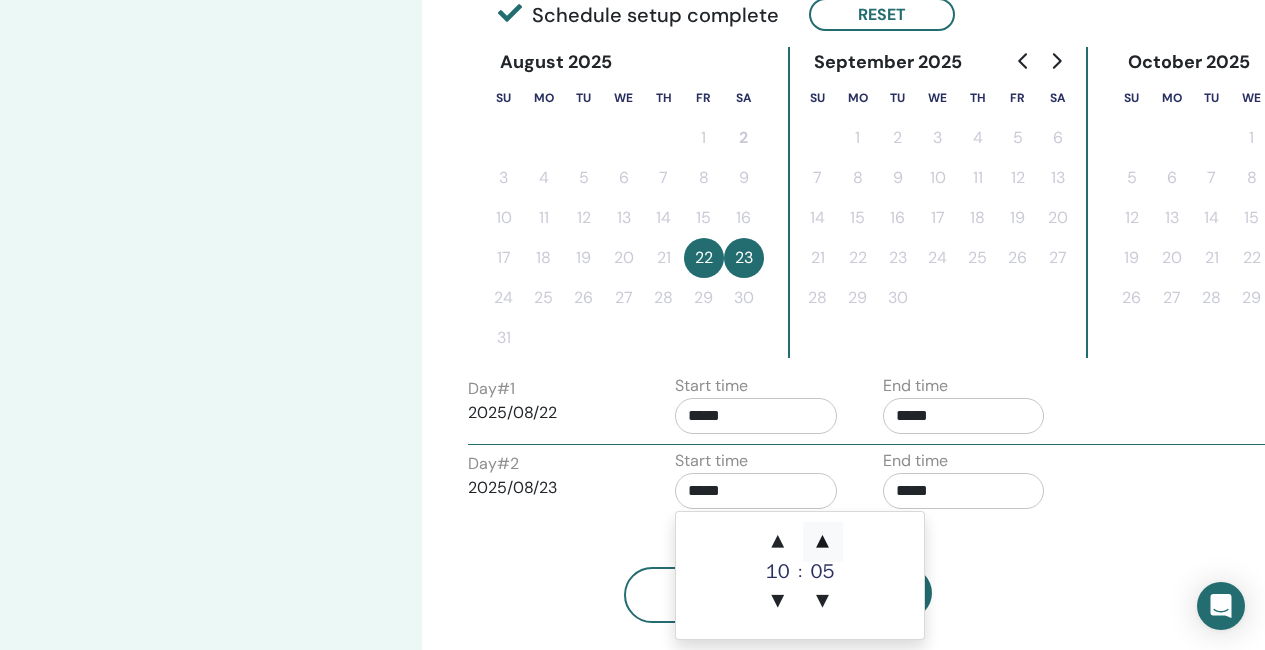click on "▲" at bounding box center [823, 542] 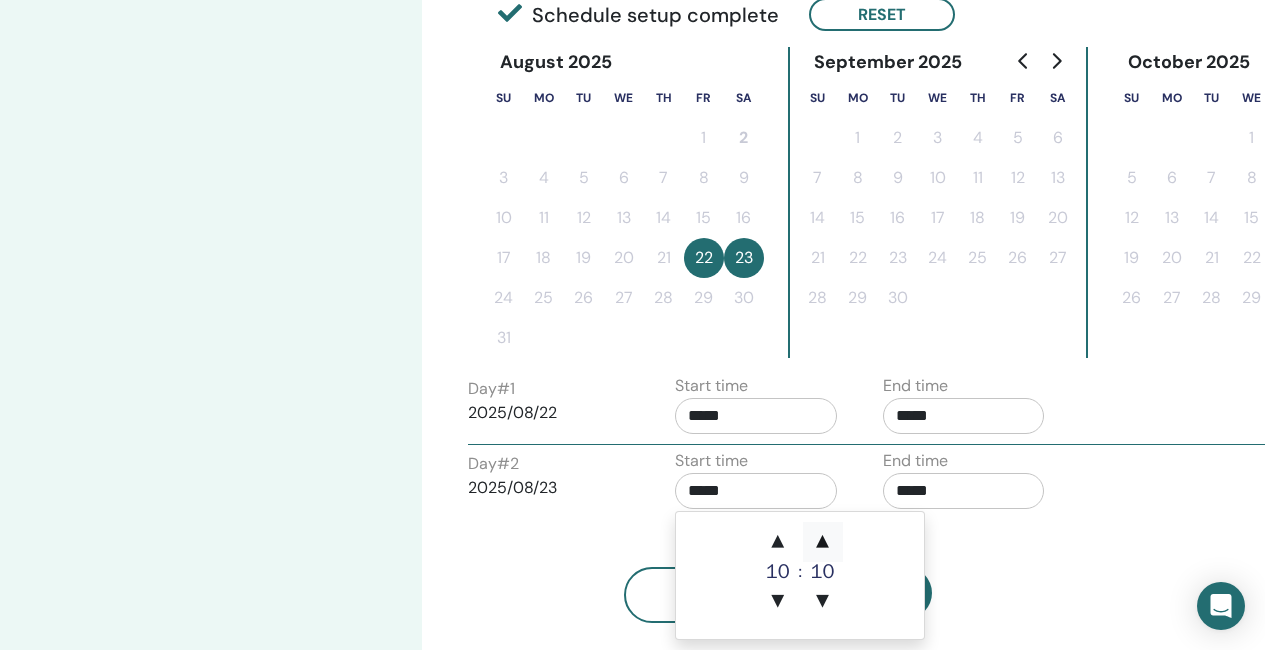 click on "▲" at bounding box center (823, 542) 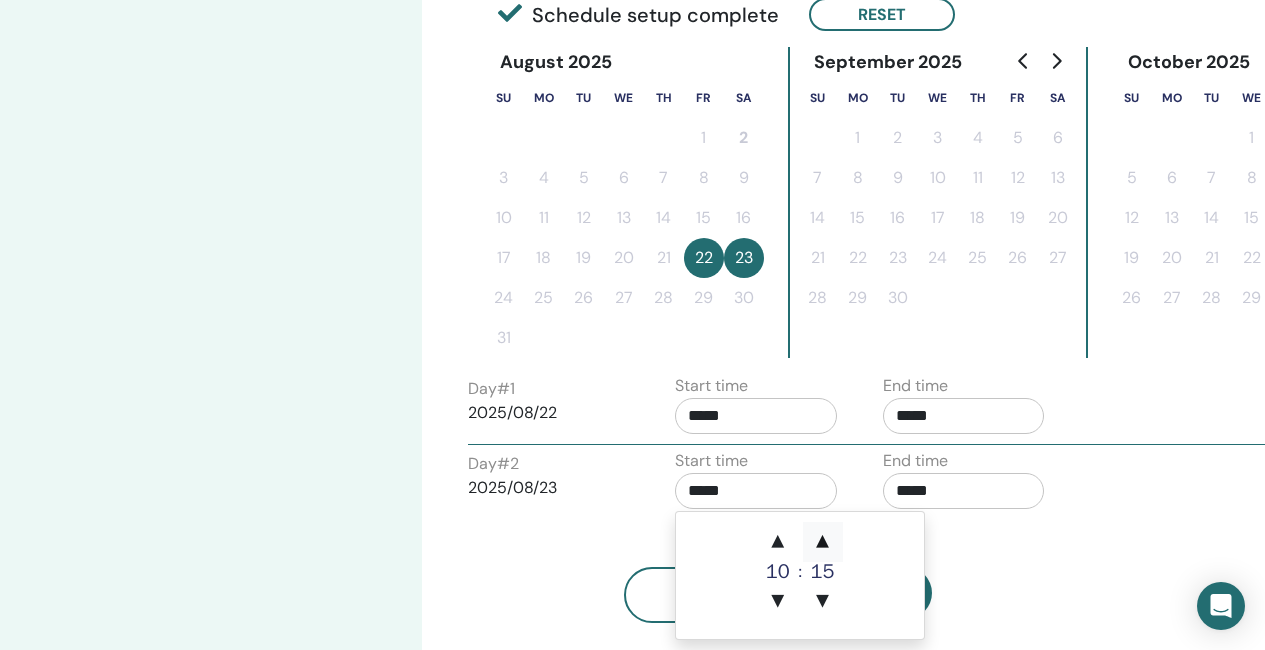 click on "▲" at bounding box center [823, 542] 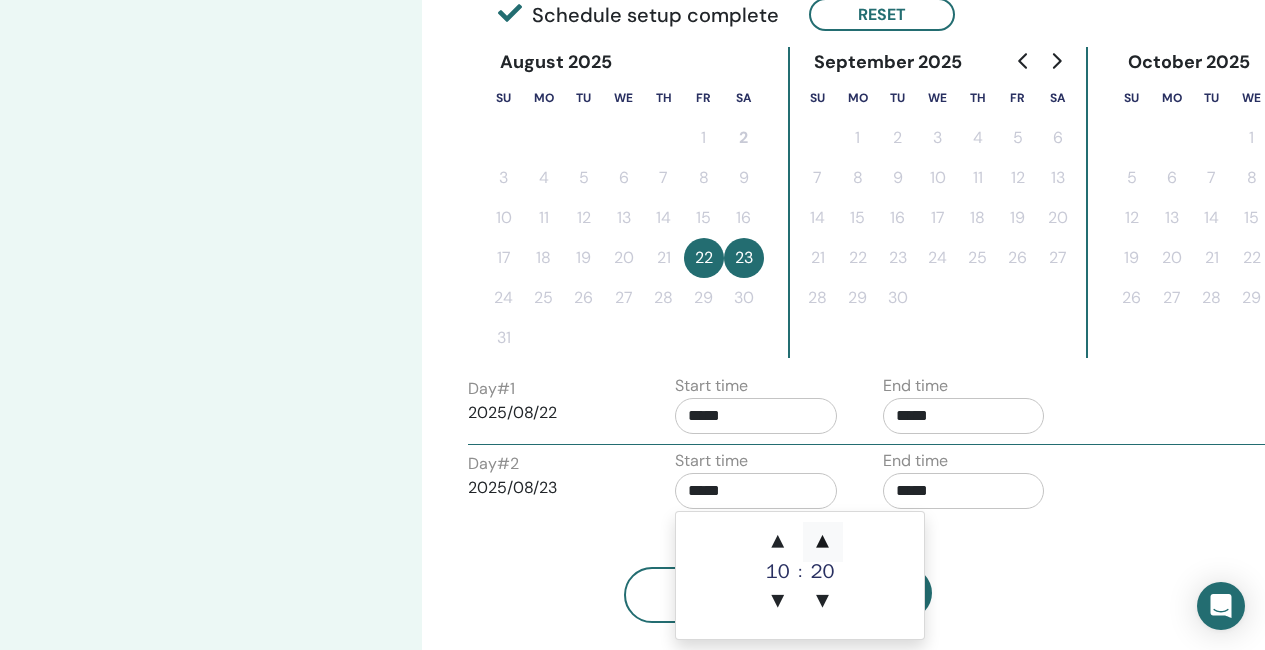 click on "▲" at bounding box center (823, 542) 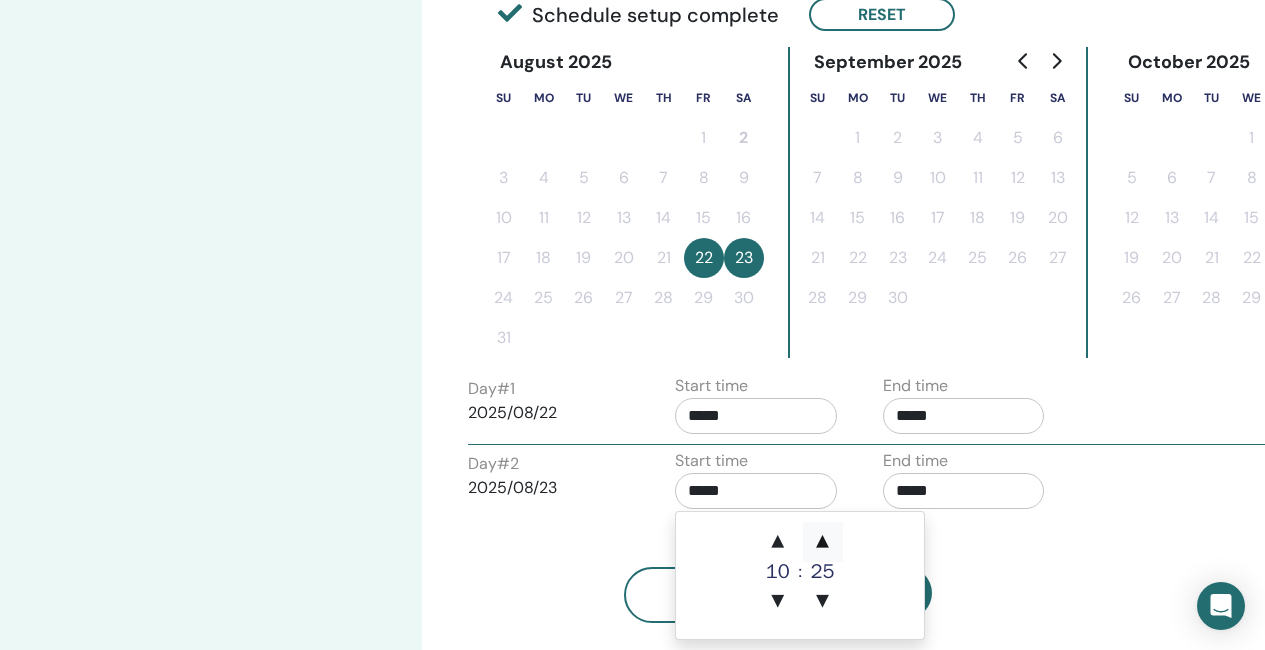 click on "▲" at bounding box center (823, 542) 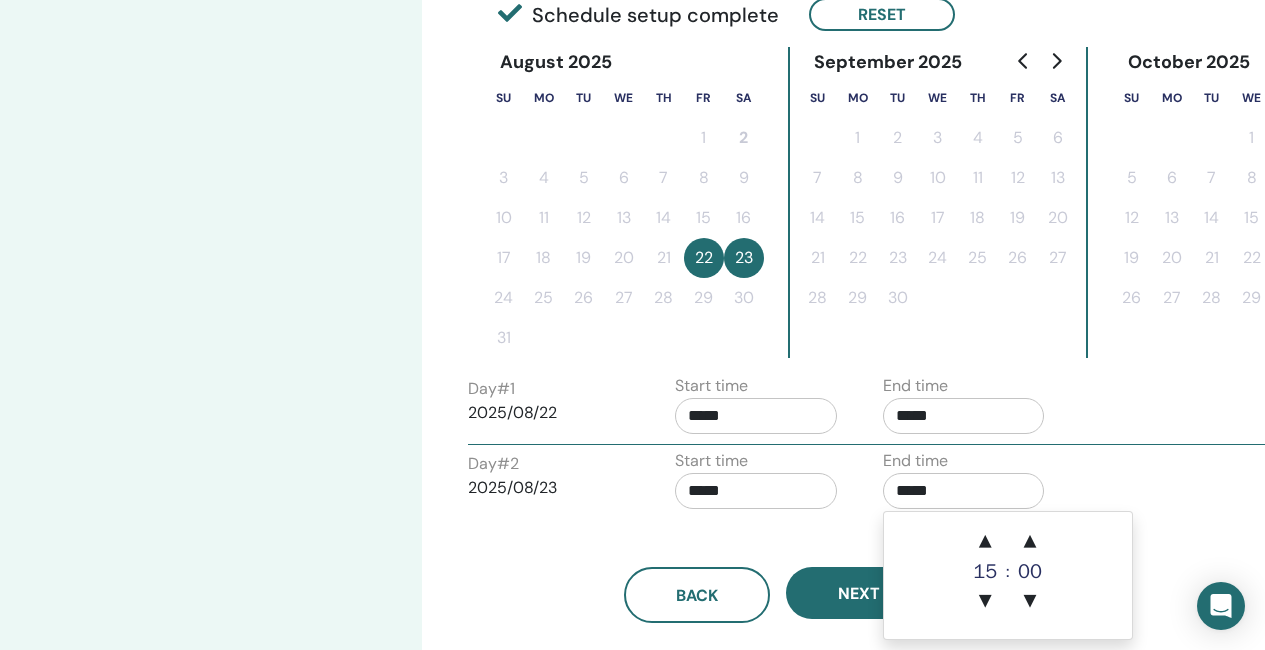 click on "*****" at bounding box center [964, 491] 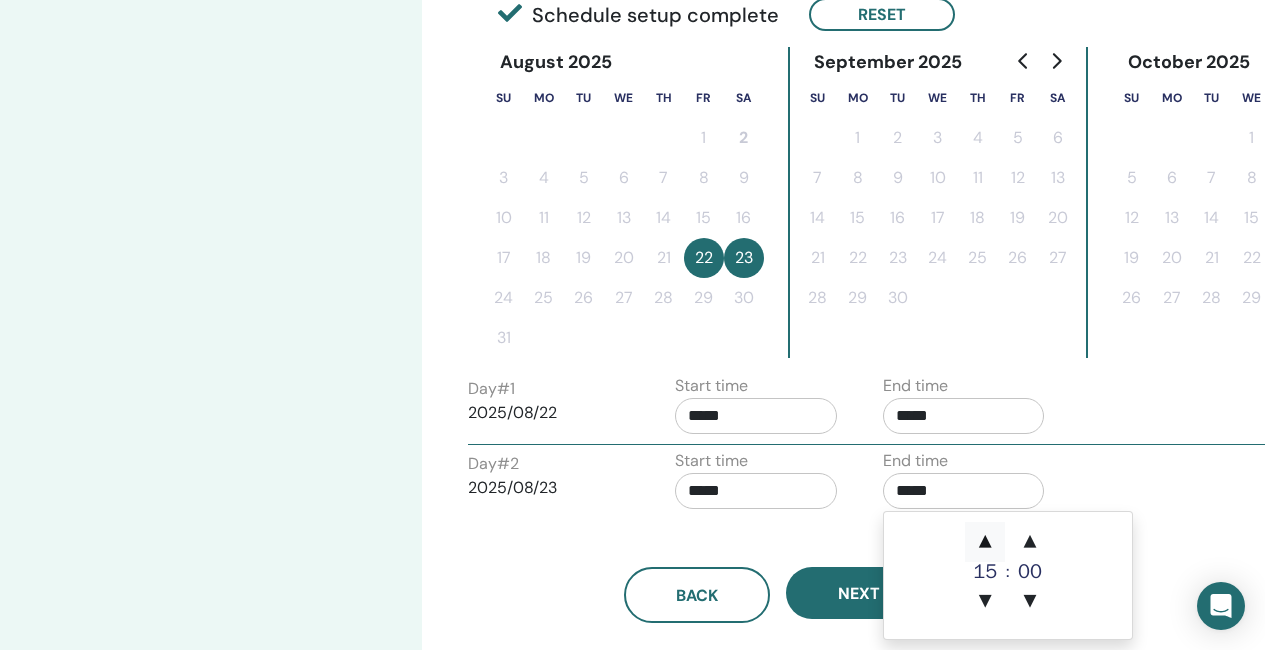 click on "▲" at bounding box center (985, 542) 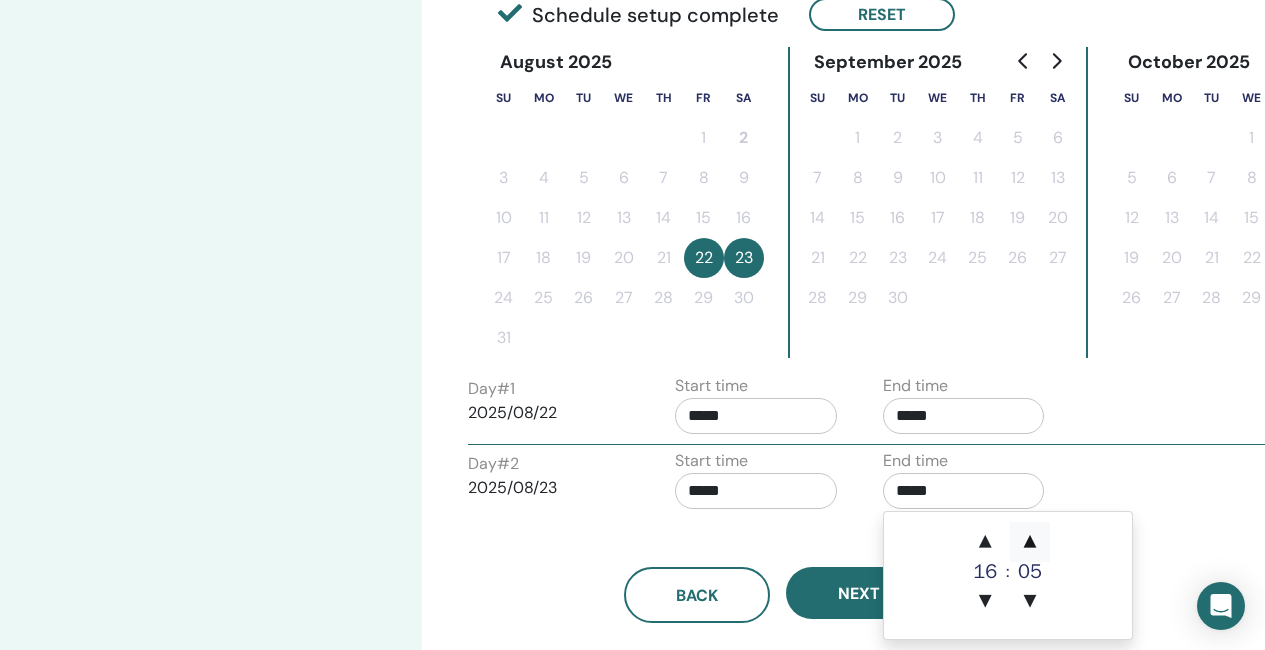 click on "▲" at bounding box center (1030, 542) 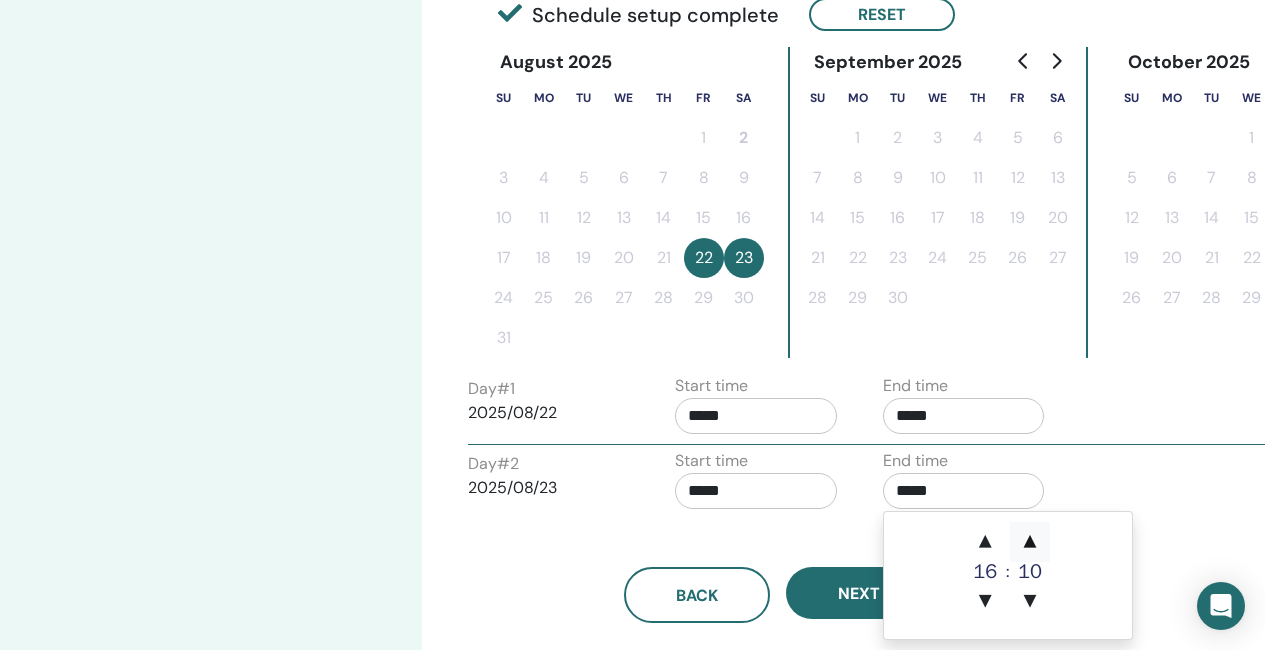 click on "▲" at bounding box center [1030, 542] 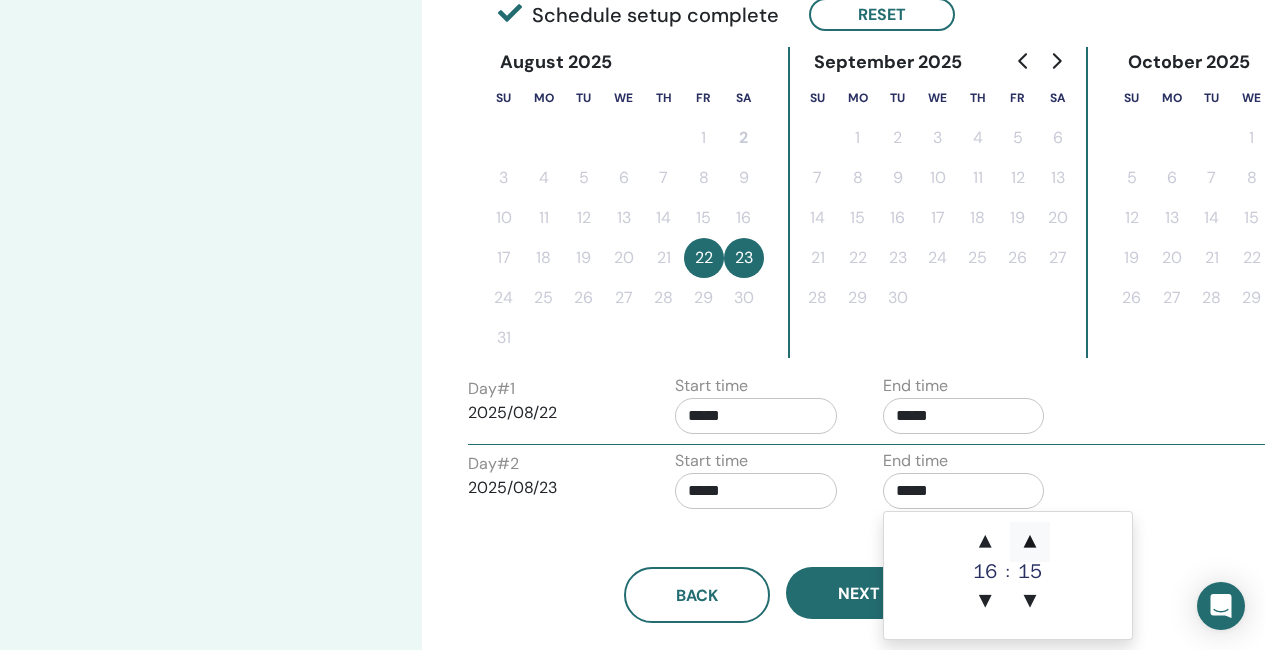 click on "▲" at bounding box center (1030, 542) 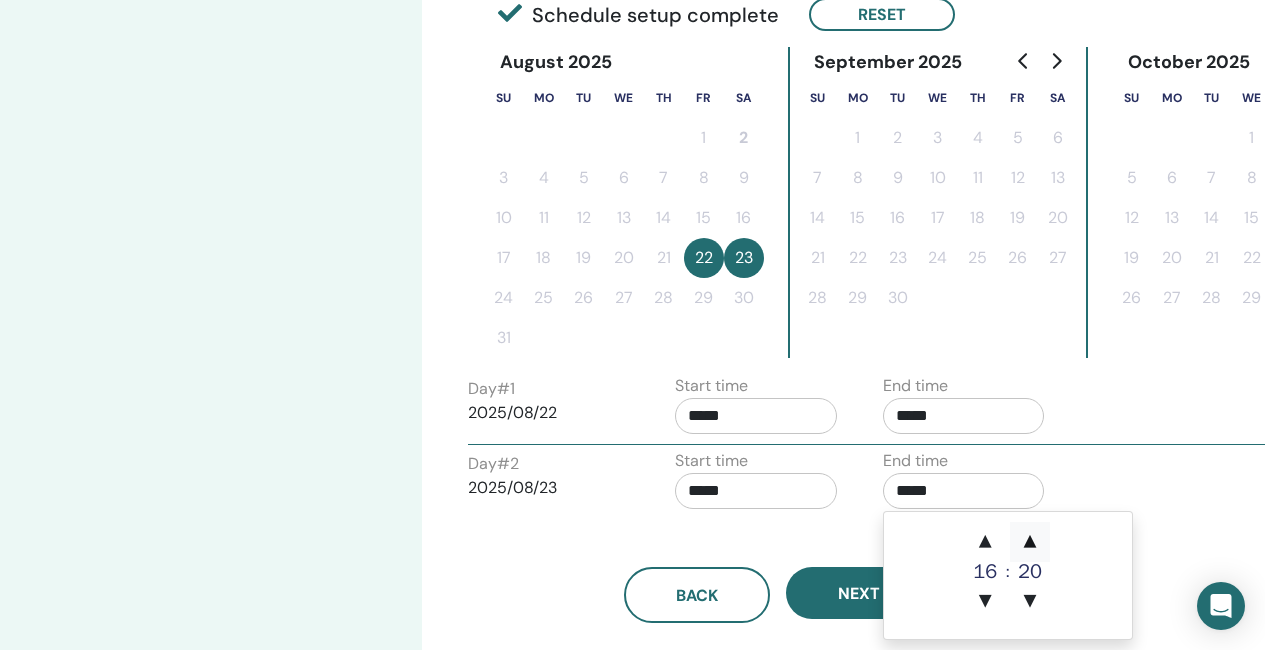 click on "▲" at bounding box center (1030, 542) 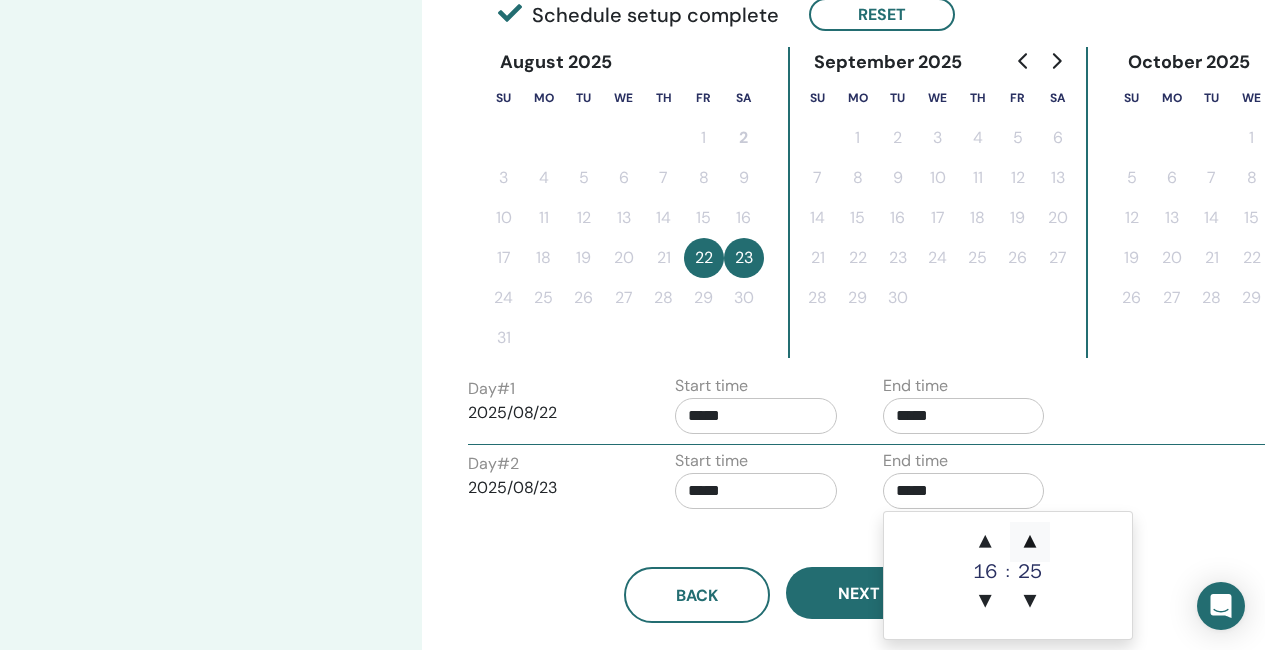 click on "▲" at bounding box center [1030, 542] 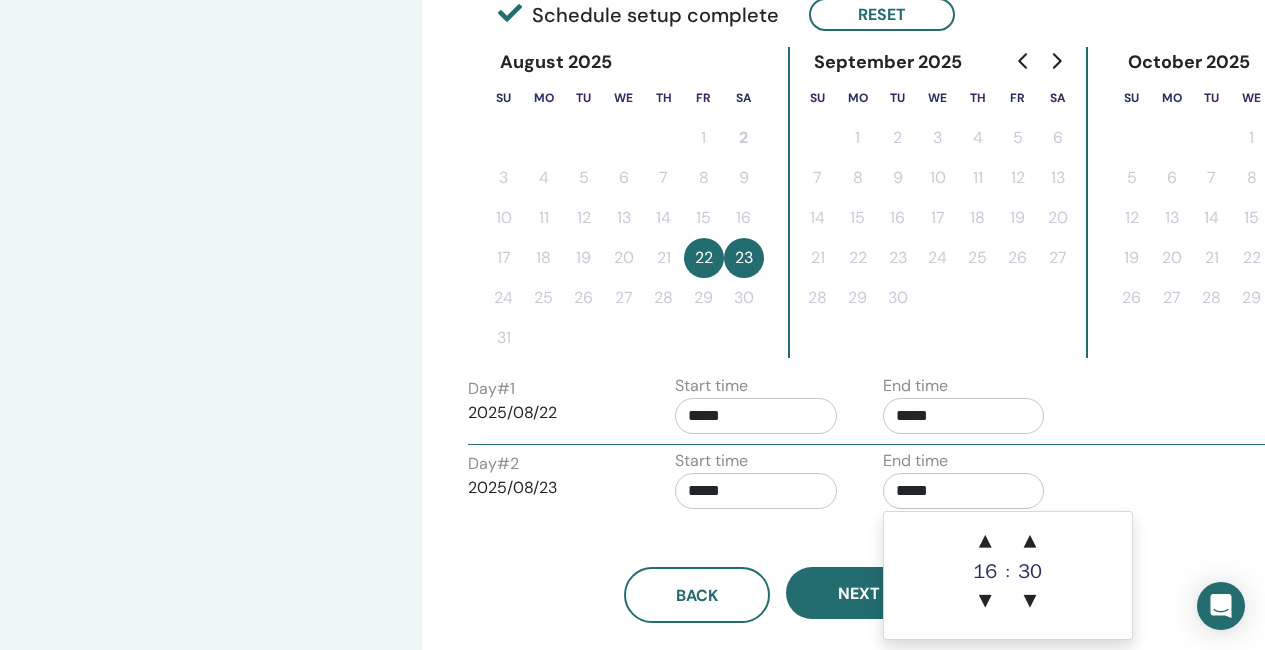 click on "Day  # 2 2025/08/23 Start time ***** End time *****" at bounding box center [868, 484] 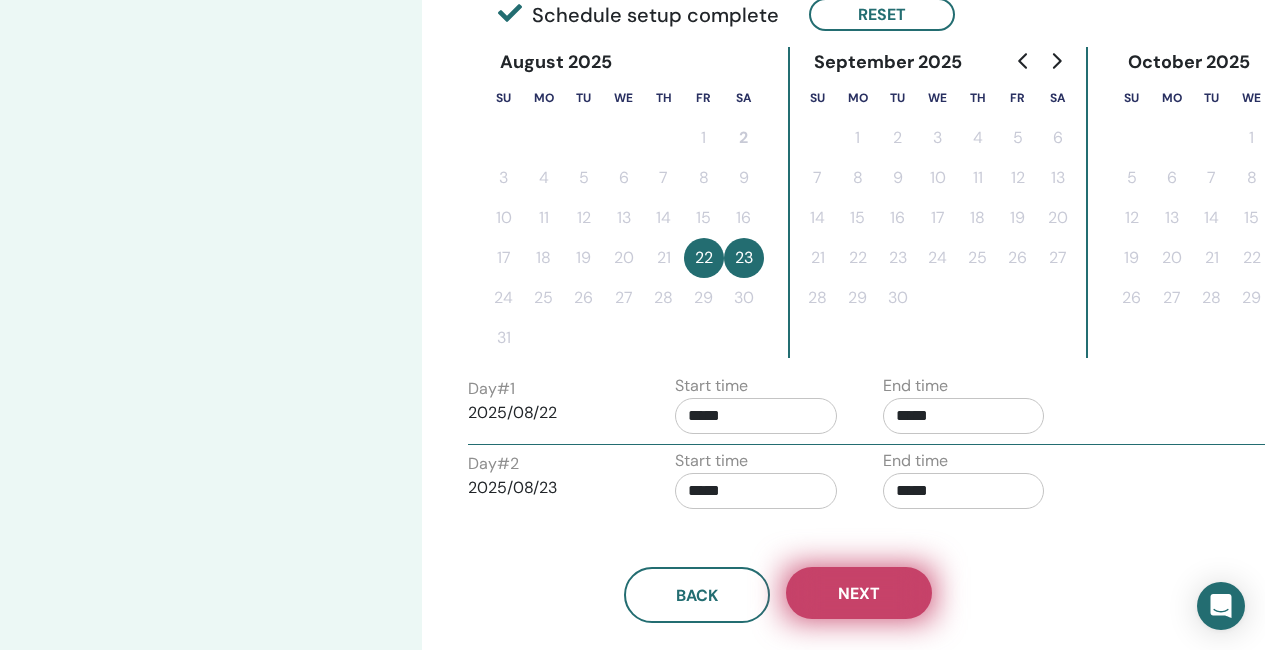 click on "Next" at bounding box center (859, 593) 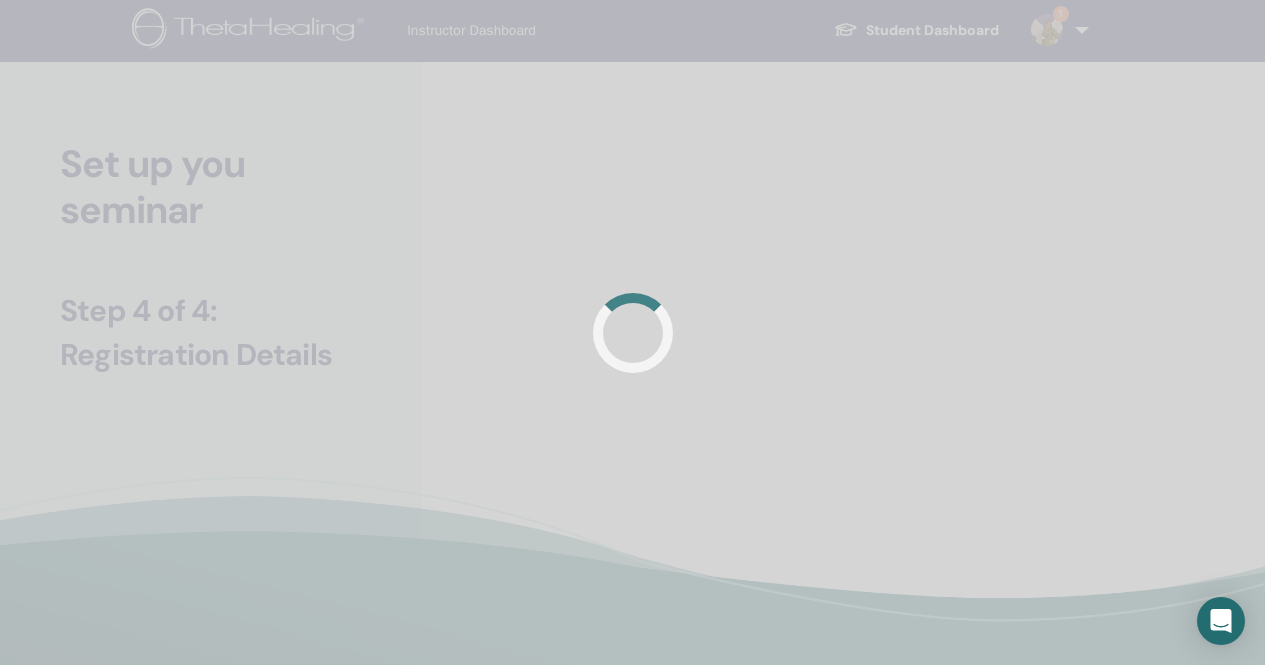scroll, scrollTop: 0, scrollLeft: 0, axis: both 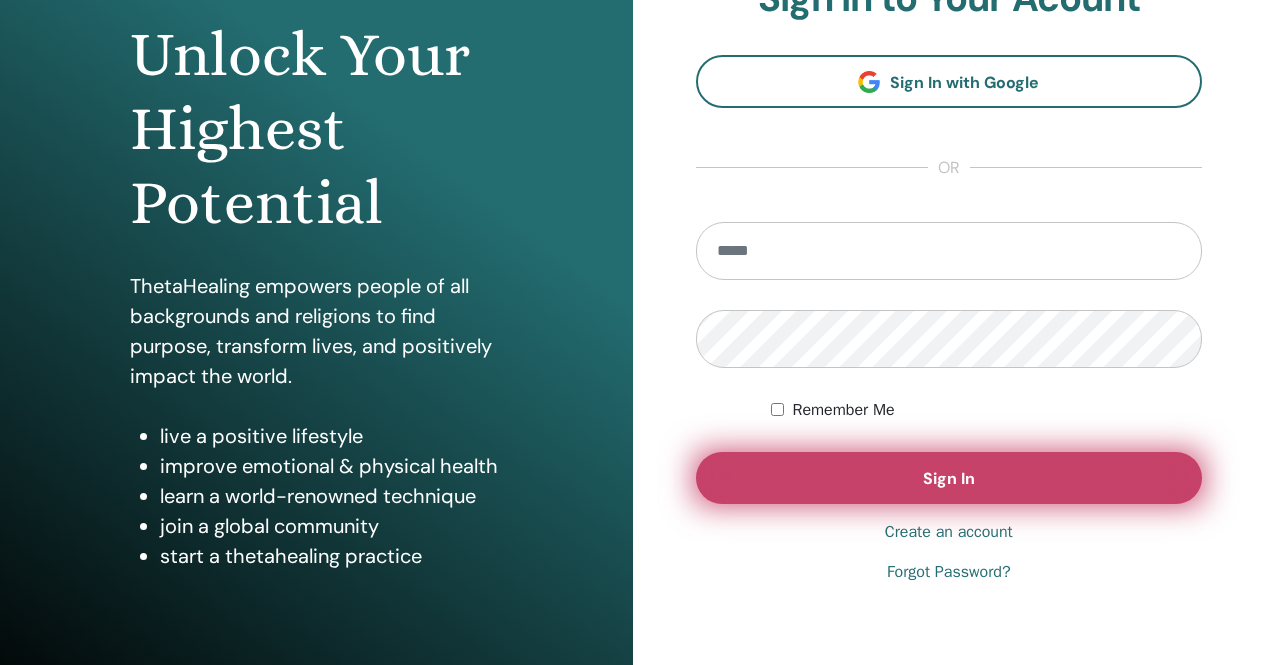 type on "**********" 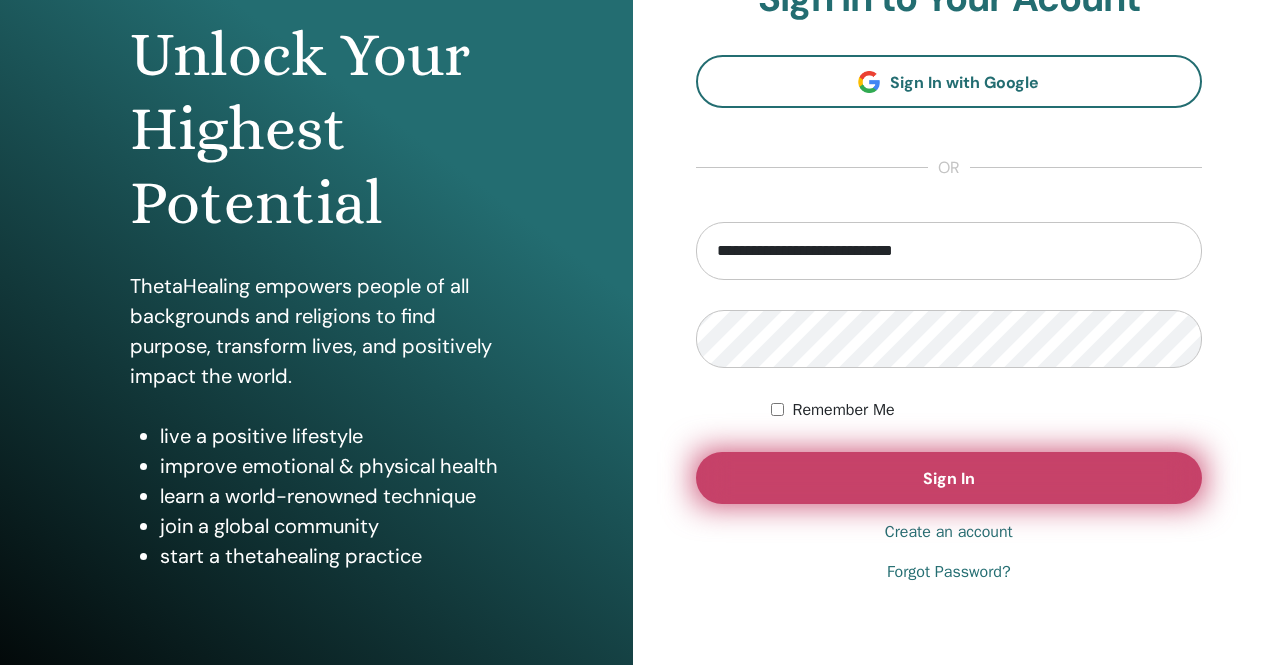 click on "Sign In" at bounding box center [949, 478] 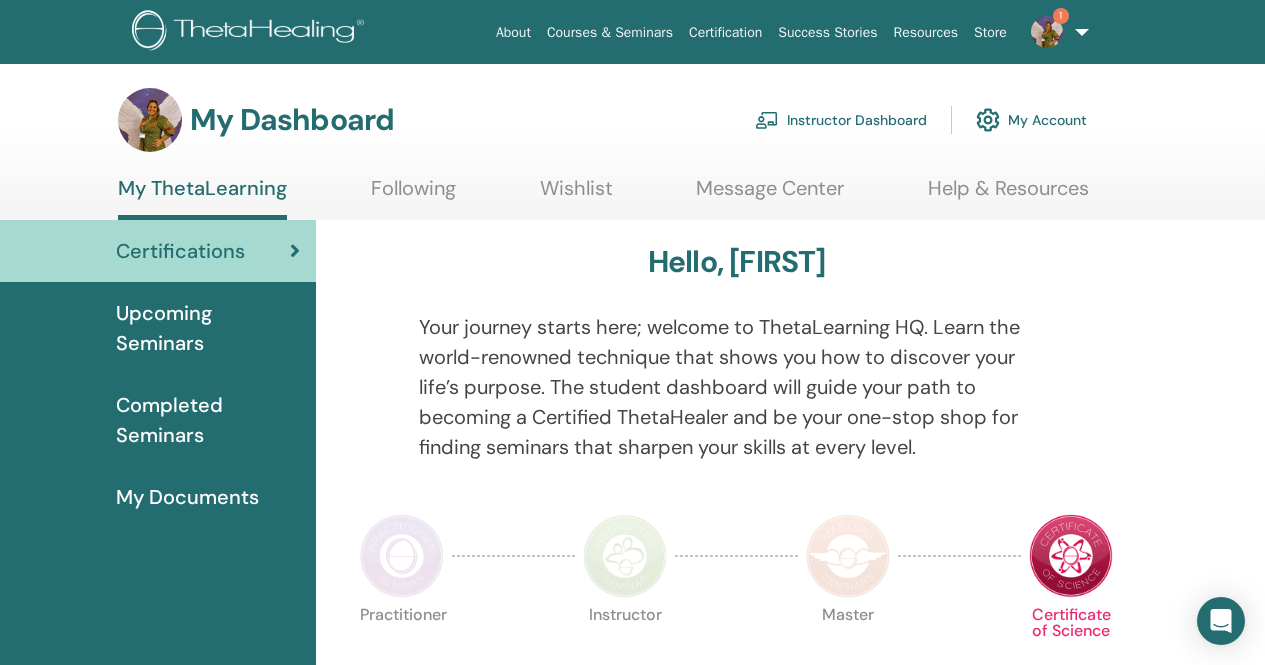 scroll, scrollTop: 0, scrollLeft: 0, axis: both 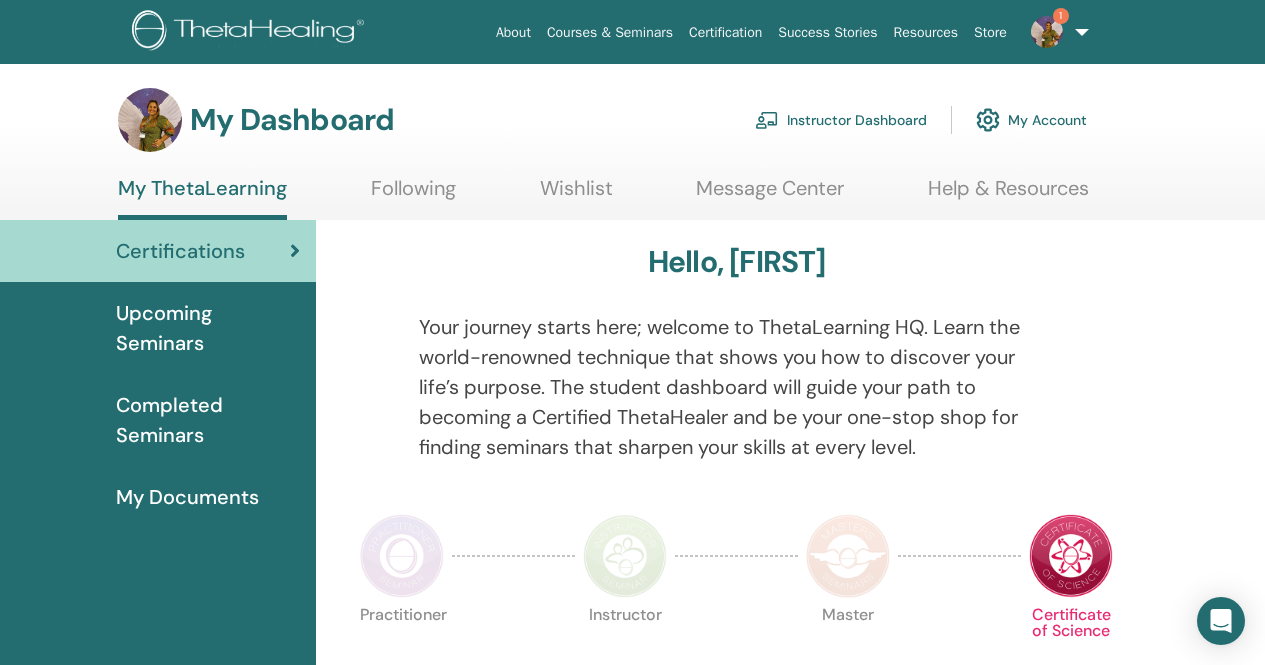 click on "Instructor Dashboard" at bounding box center (841, 120) 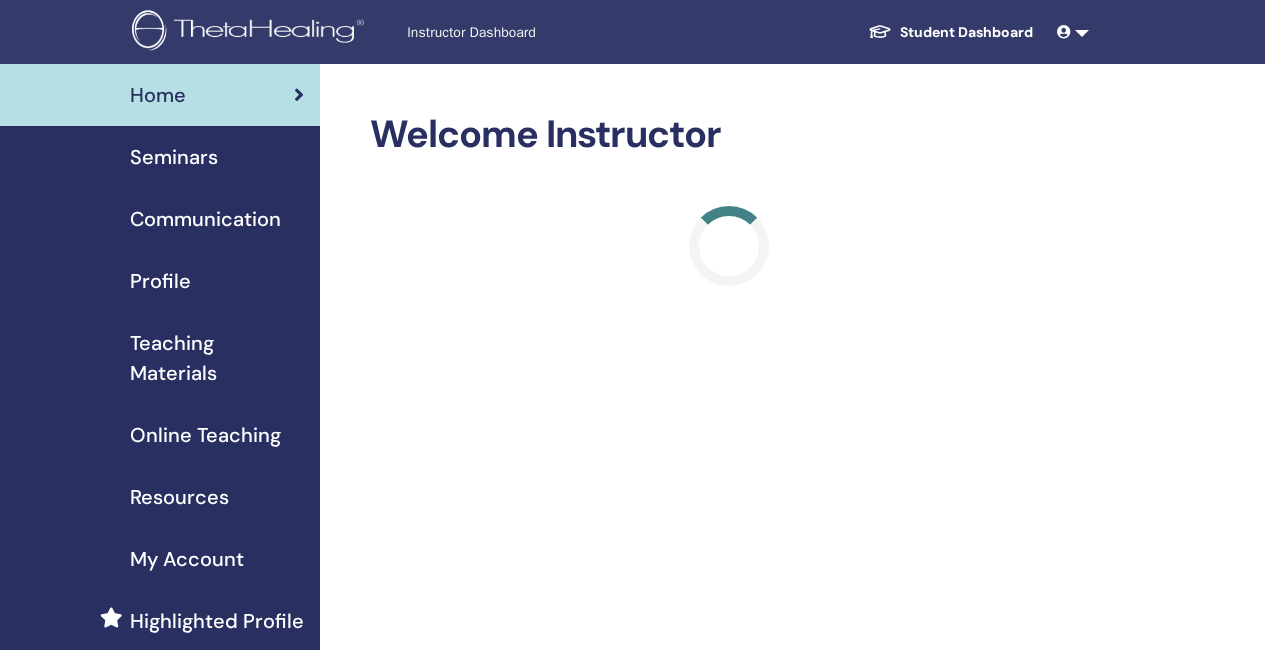 scroll, scrollTop: 0, scrollLeft: 0, axis: both 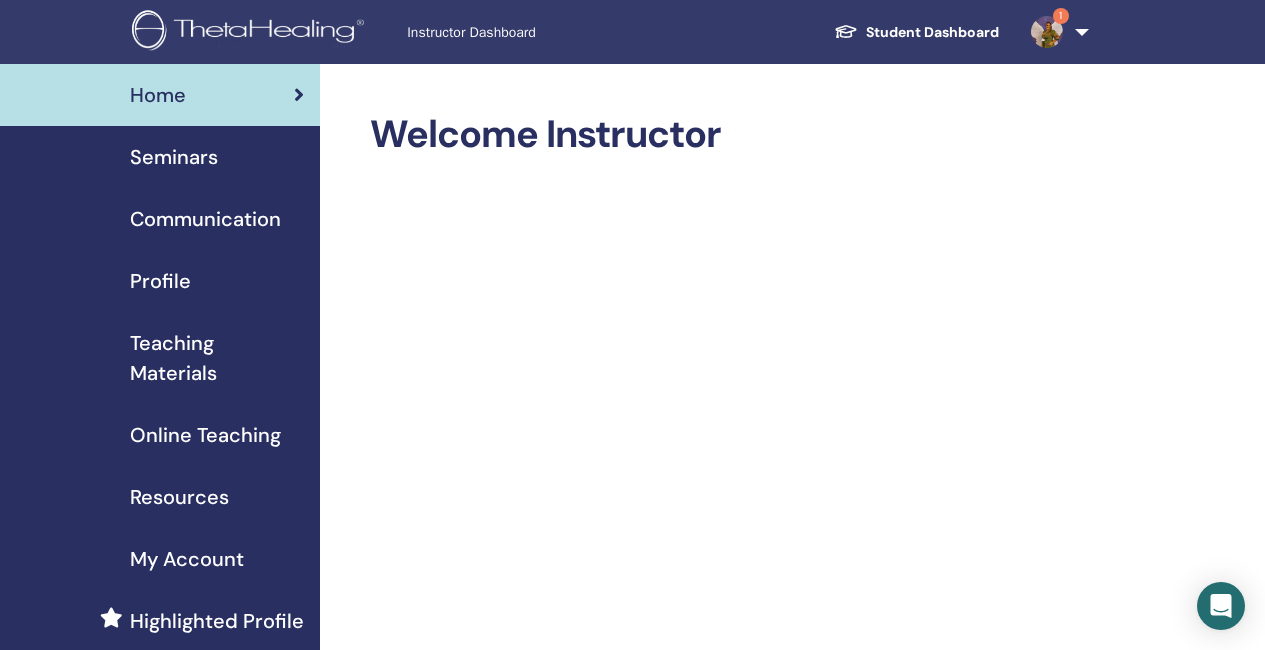 click on "Seminars" at bounding box center (174, 157) 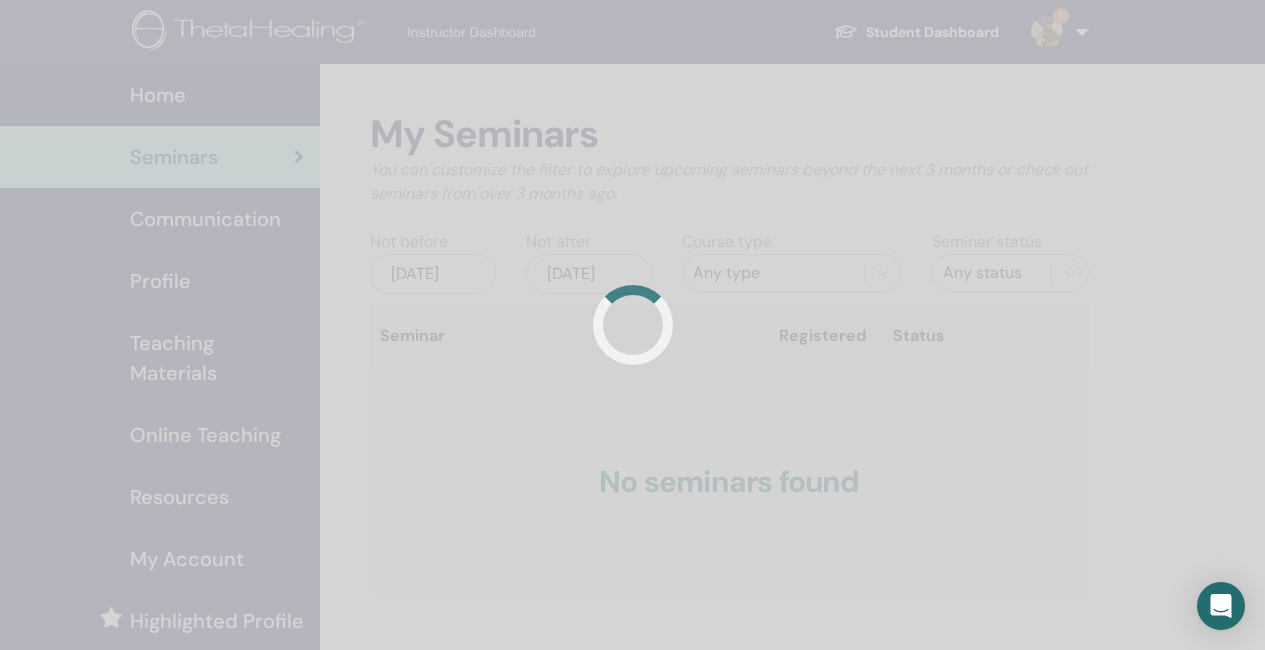 scroll, scrollTop: 0, scrollLeft: 0, axis: both 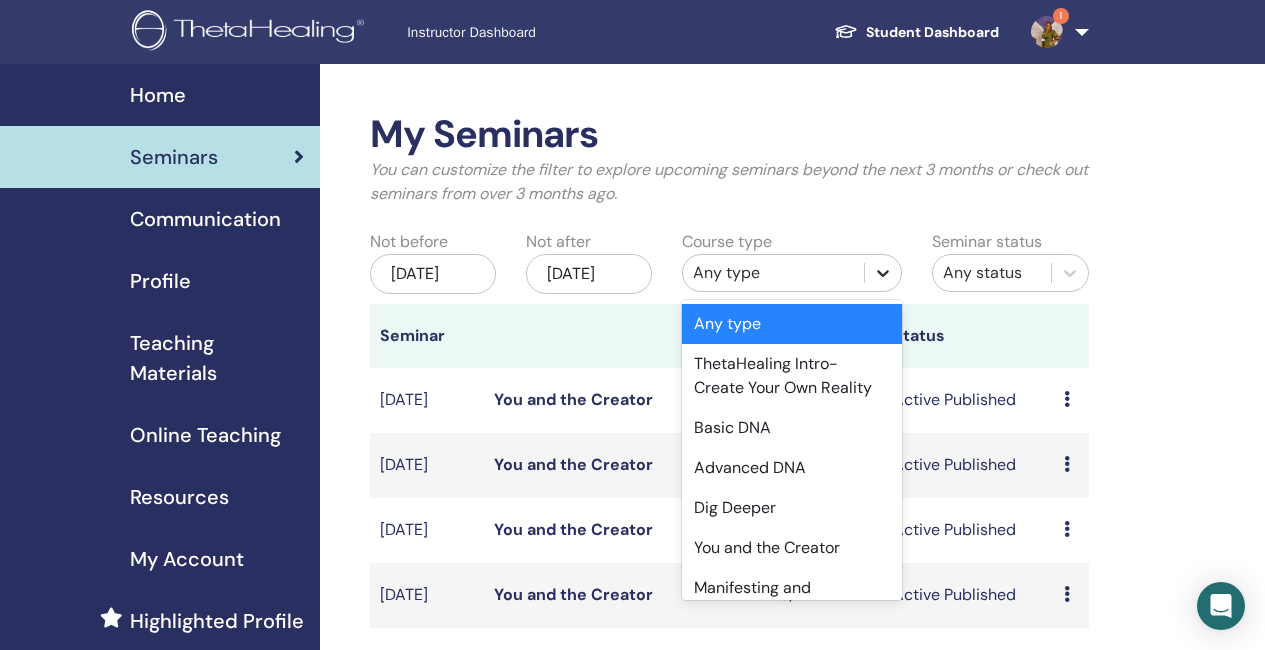click at bounding box center (883, 273) 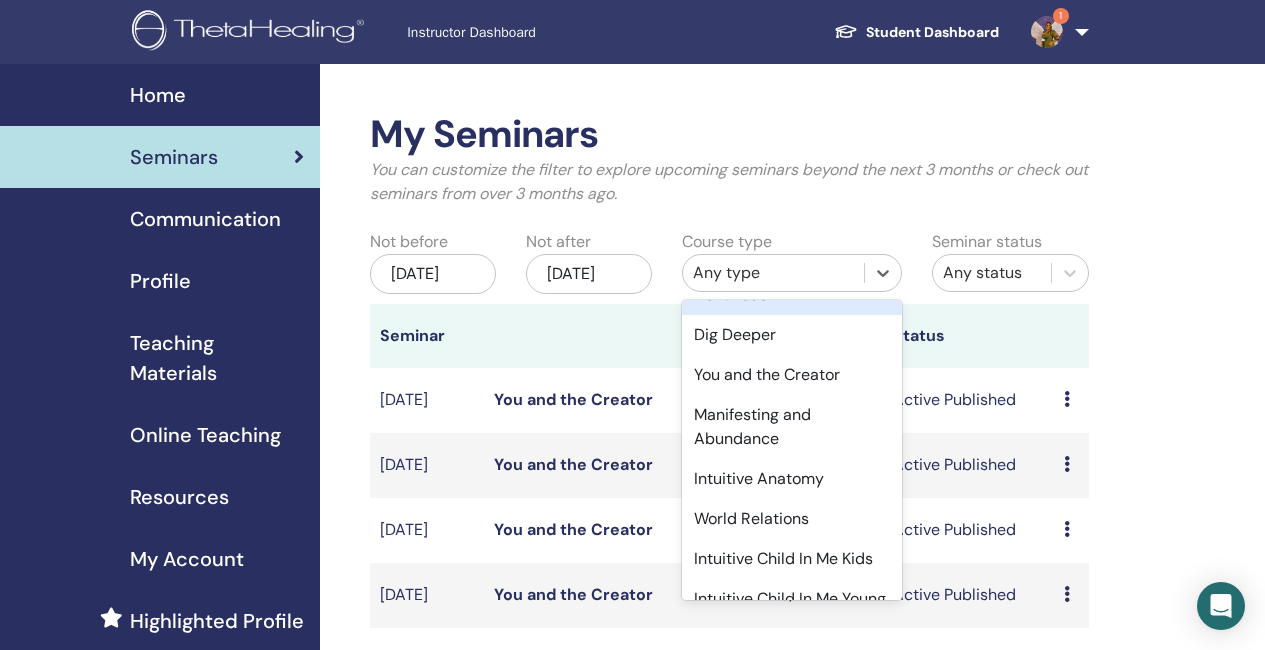 scroll, scrollTop: 176, scrollLeft: 0, axis: vertical 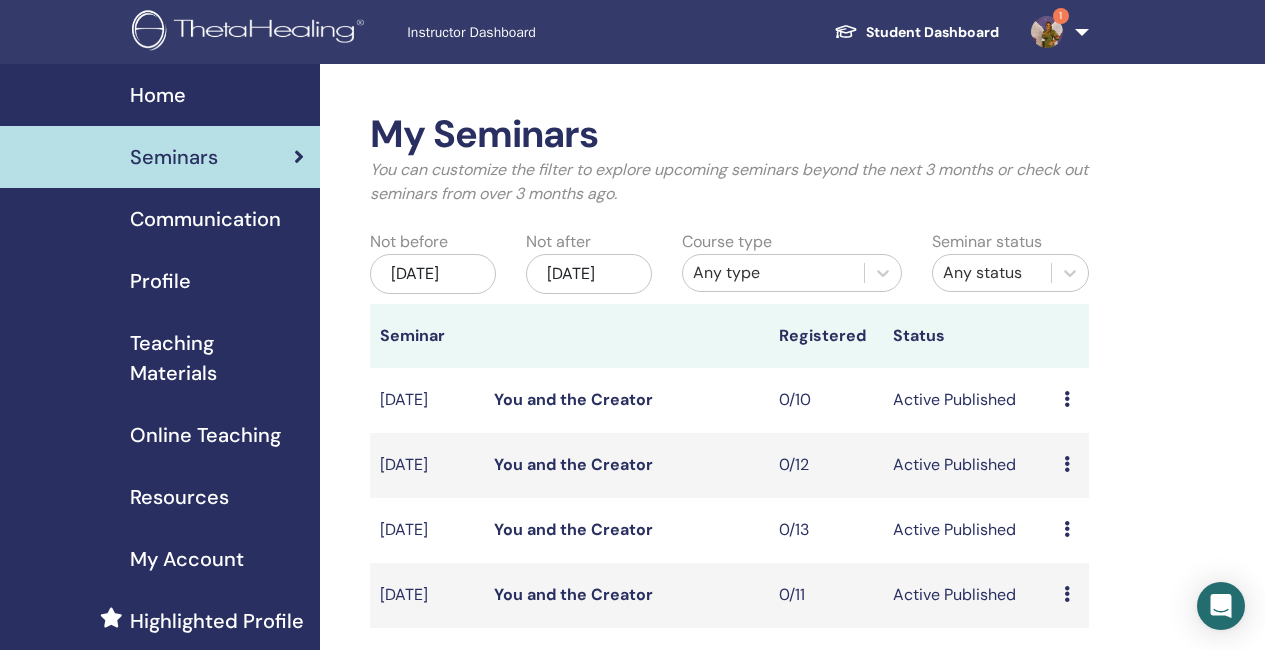 click on "My Seminars You can customize the filter to explore upcoming seminars beyond the next 3 months or check out seminars from over 3 months ago. Not before [DATE] Not after [DATE] Course type Any type Seminar status Any status Seminar Registered Status [DATE] You and the Creator 0/10 Active Published Preview Edit Attendees Cancel [DATE] You and the Creator 0/12 Active Published Preview Edit Attendees Cancel [DATE] You and the Creator 0/13 Active Published Preview Edit Attendees Cancel [DATE] You and the Creator 0/11 Active Published Preview Edit Attendees Cancel [DATE] Intuitive Anatomy 0/11 Active Published Preview Edit Attendees Cancel [DATE] Basic DNA 0/14 Active Published Preview Edit Attendees Cancel [DATE] Basic DNA 0/16 Active Published Preview Edit Attendees Cancel [DATE] Basic DNA 0/12 Active Published Preview Edit Attendees Cancel [DATE] Basic DNA 0/13 Active Published Preview Edit Attendees Cancel [DATE] Basic DNA 0/13" at bounding box center (794, 984) 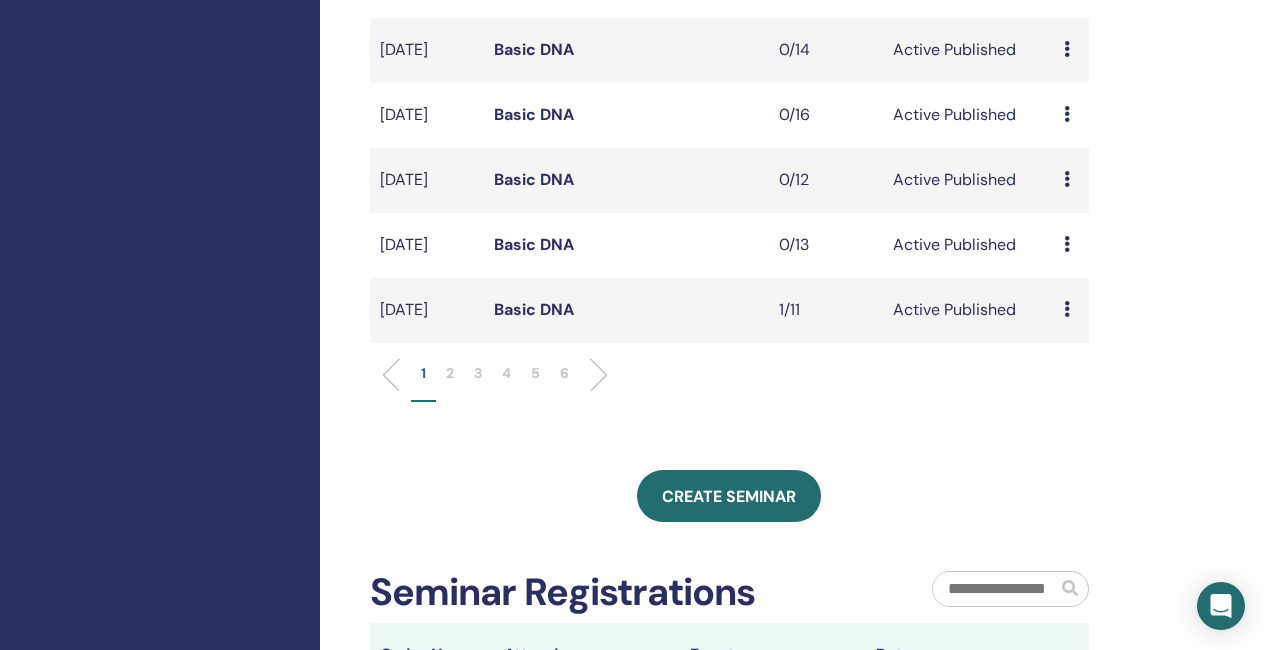 scroll, scrollTop: 700, scrollLeft: 0, axis: vertical 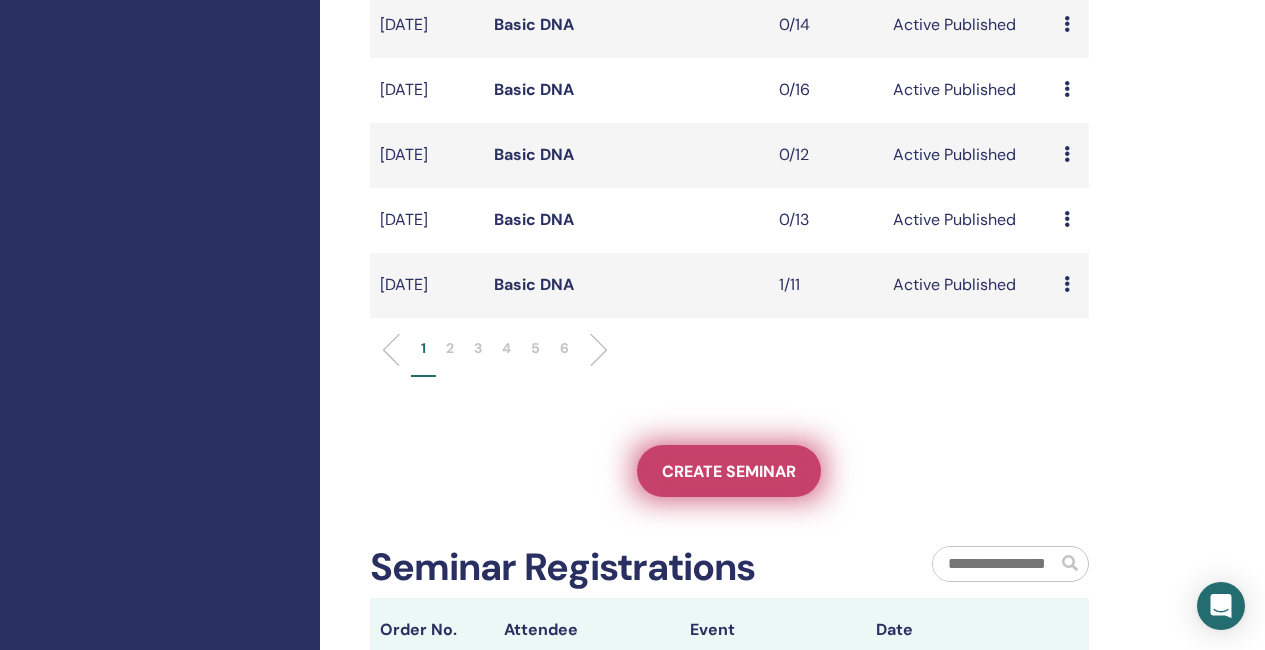 click on "Create seminar" at bounding box center [729, 471] 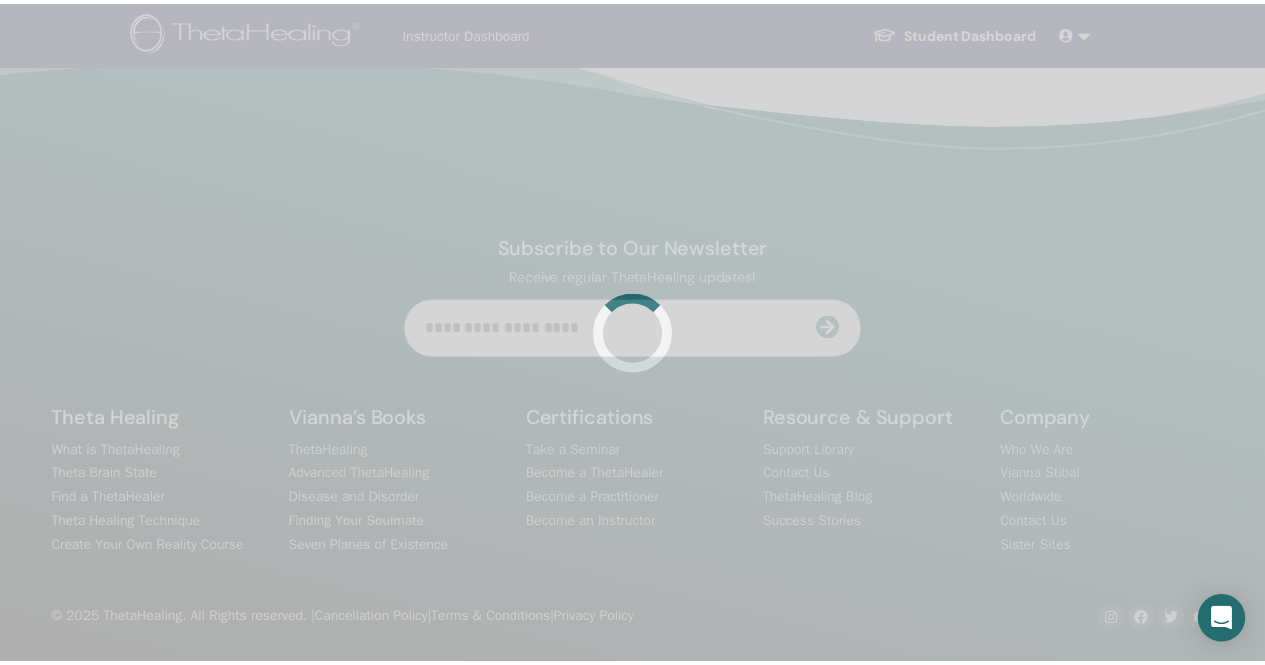 scroll, scrollTop: 0, scrollLeft: 0, axis: both 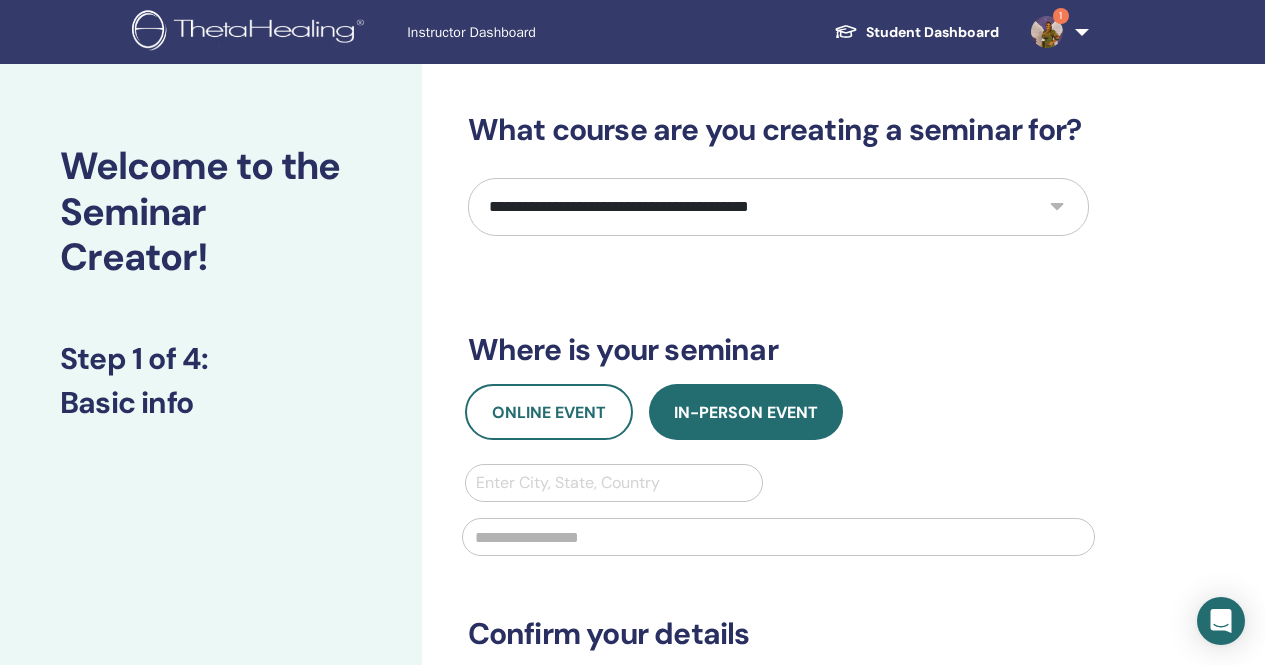 click on "**********" at bounding box center [778, 207] 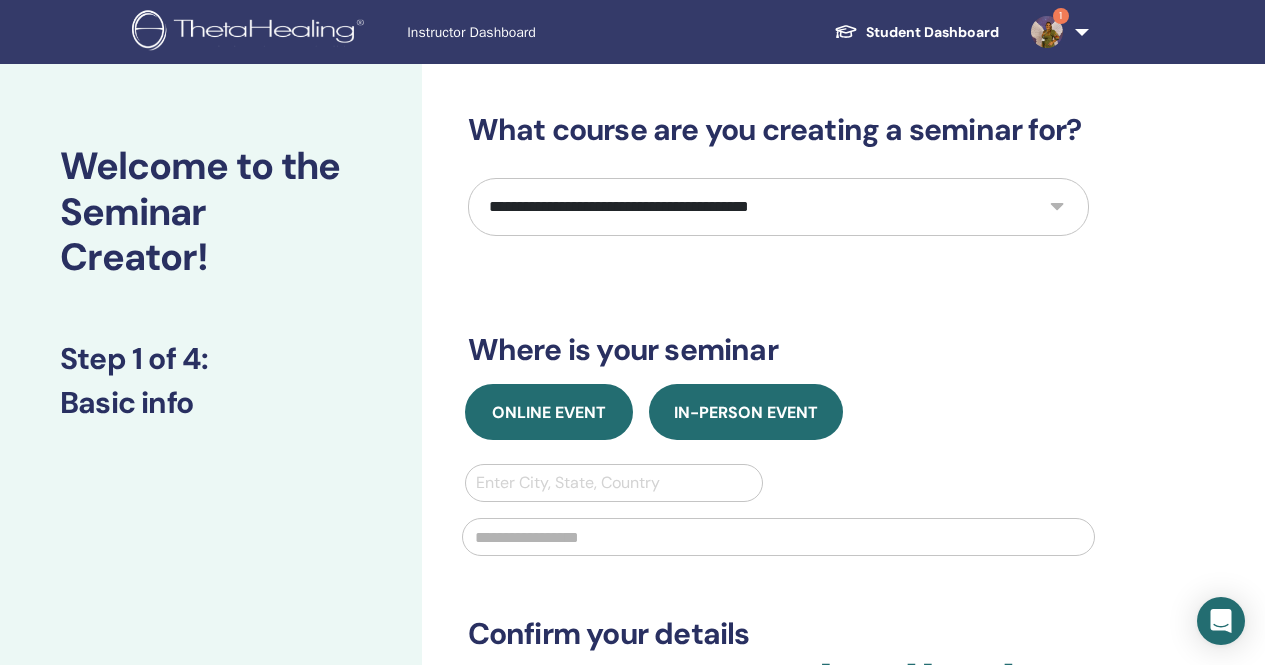 click on "Online Event" at bounding box center [549, 412] 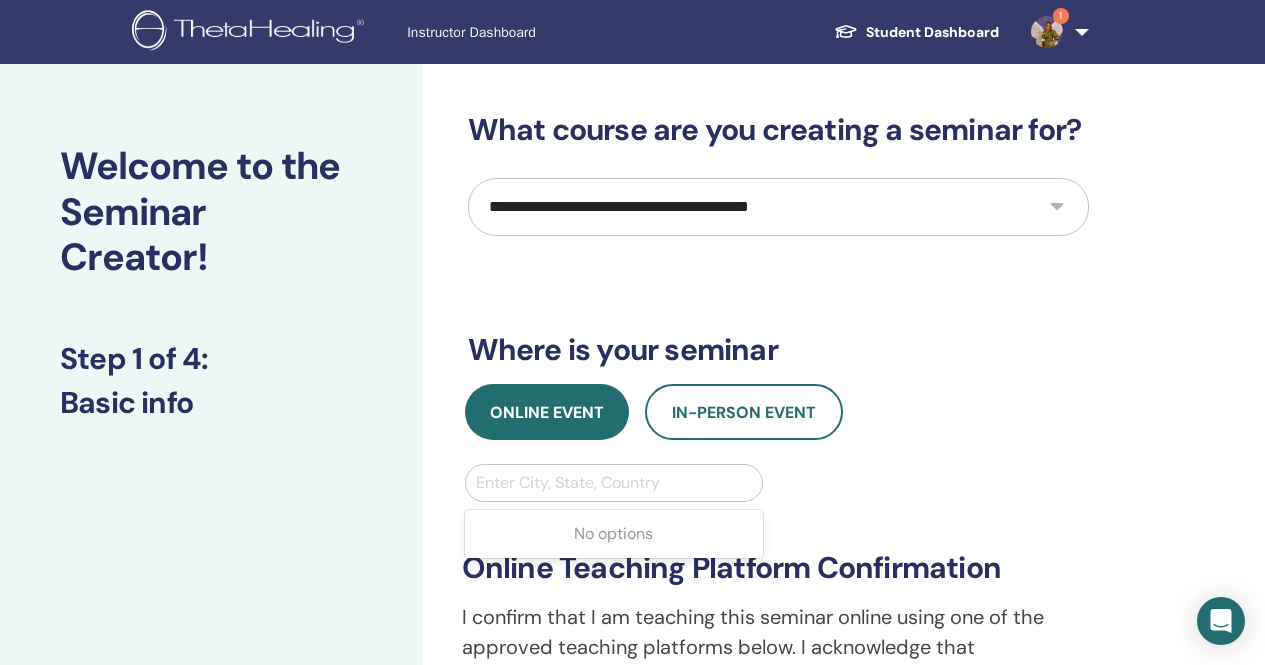 drag, startPoint x: 551, startPoint y: 490, endPoint x: 579, endPoint y: 489, distance: 28.01785 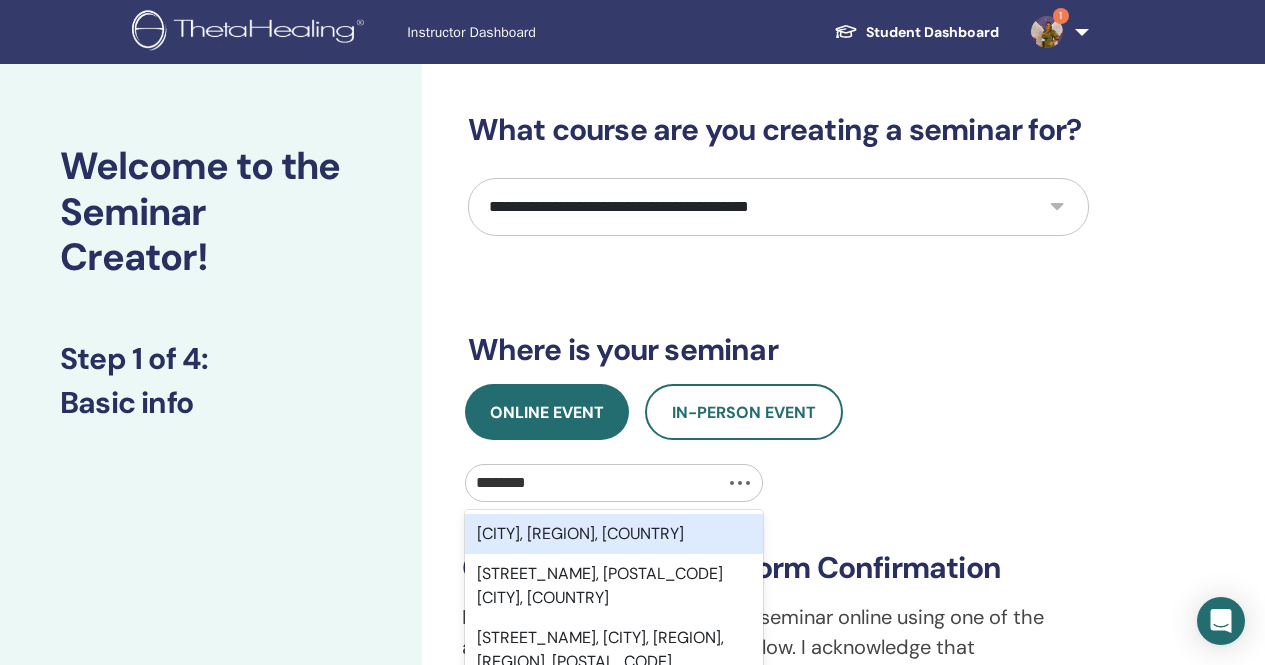 type on "*******" 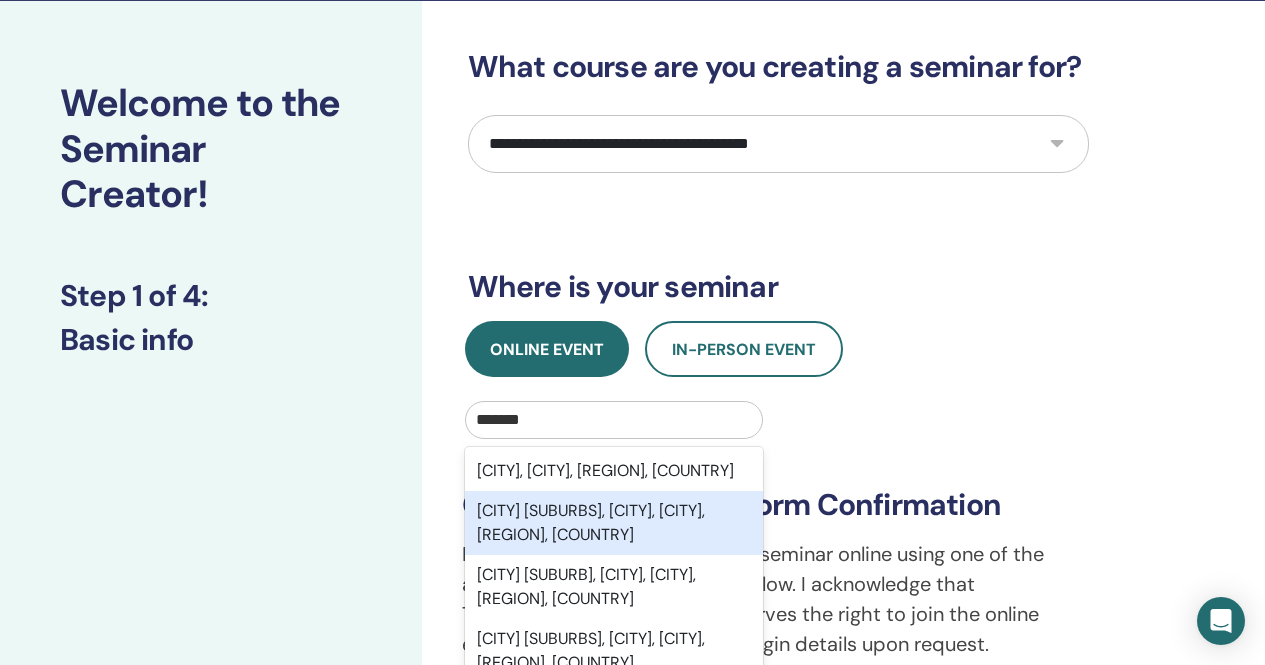 scroll, scrollTop: 100, scrollLeft: 0, axis: vertical 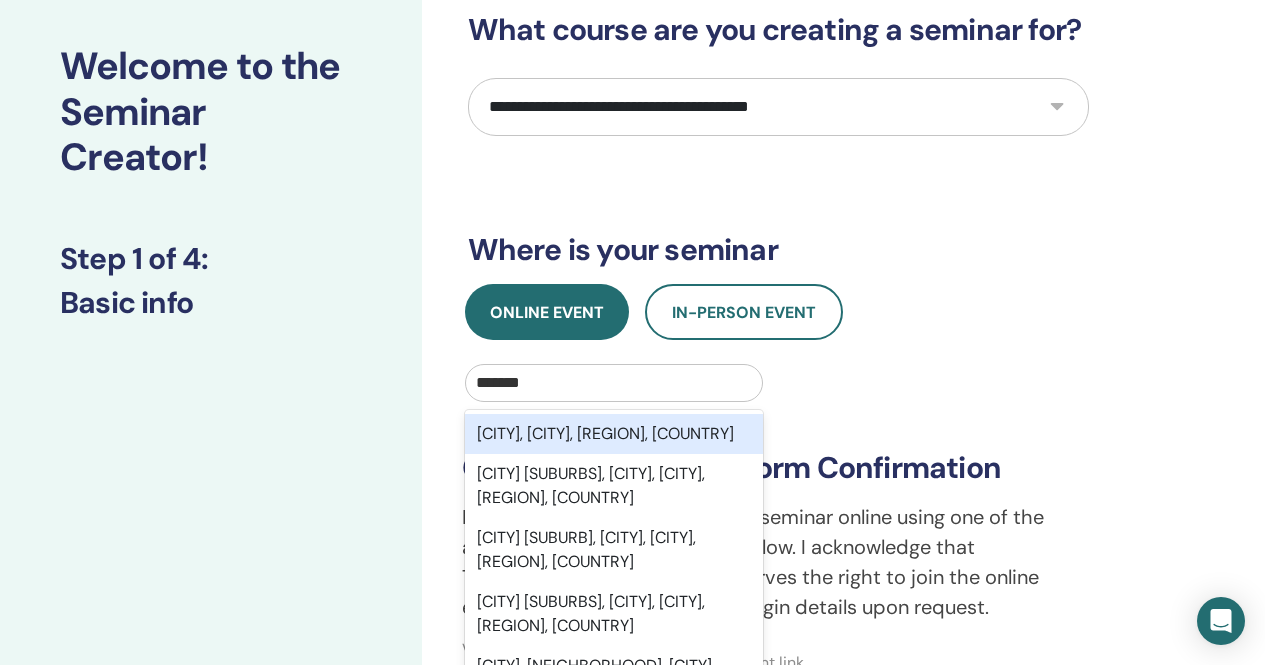click on "Cape Town, City of Cape Town, Western Cape, ZAF" at bounding box center (614, 434) 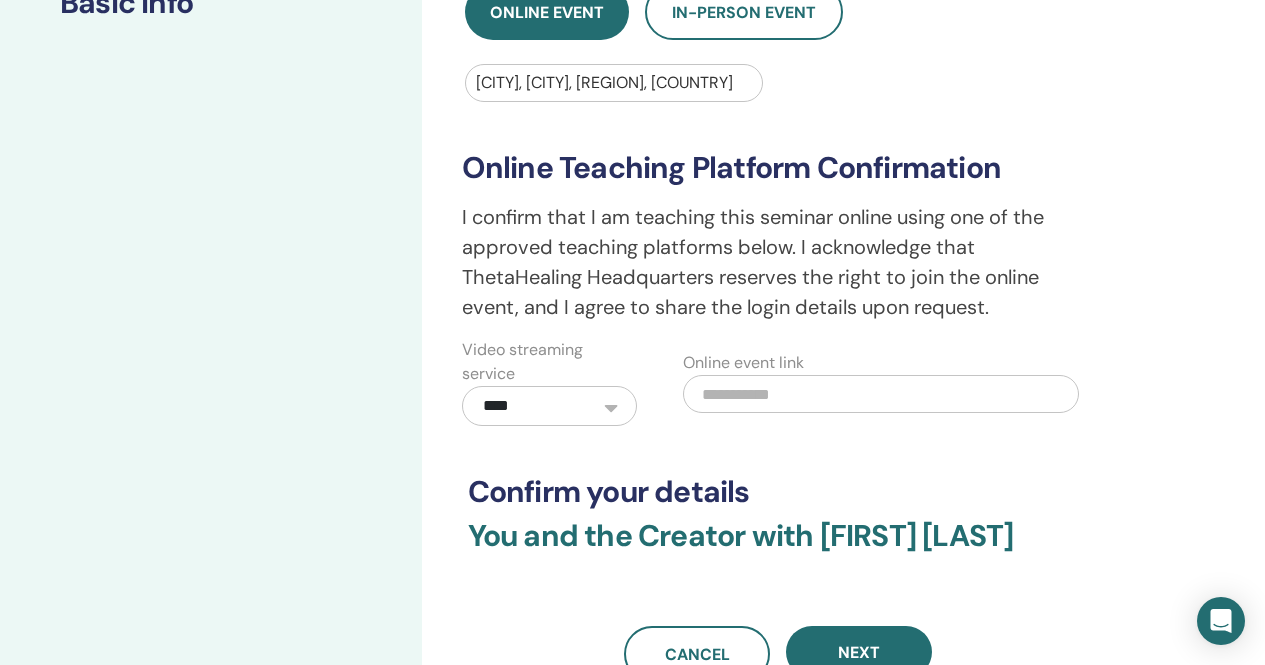 scroll, scrollTop: 500, scrollLeft: 0, axis: vertical 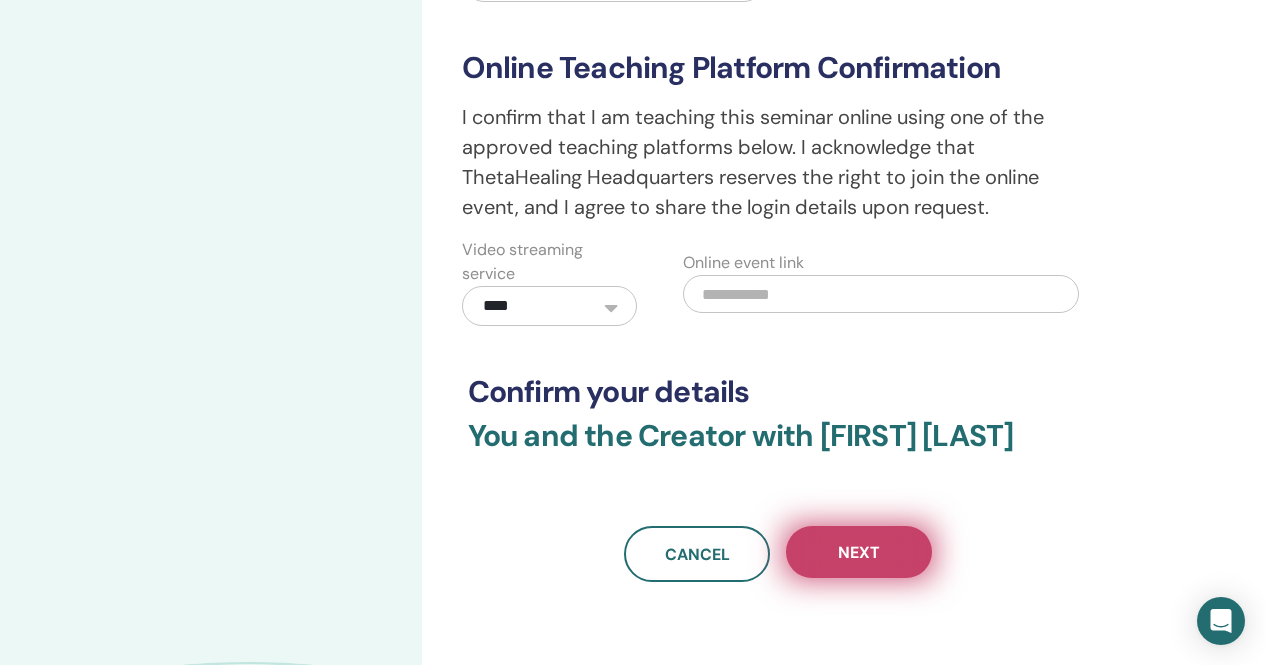click on "Next" at bounding box center (859, 552) 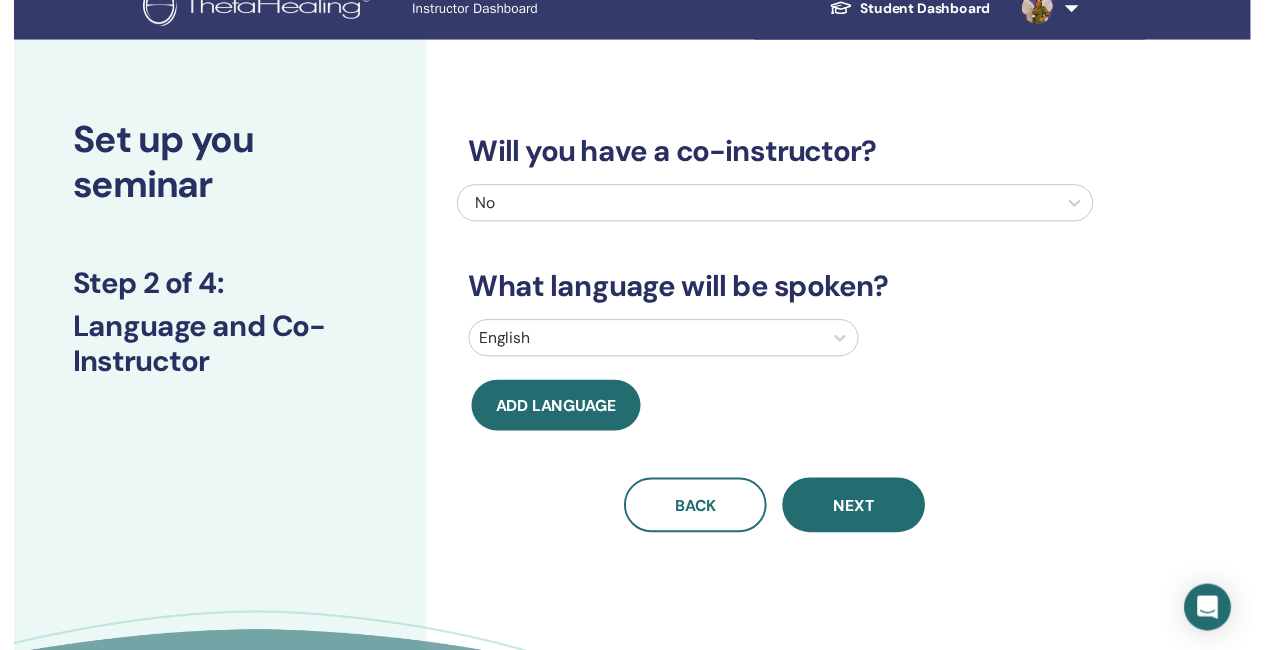 scroll, scrollTop: 0, scrollLeft: 0, axis: both 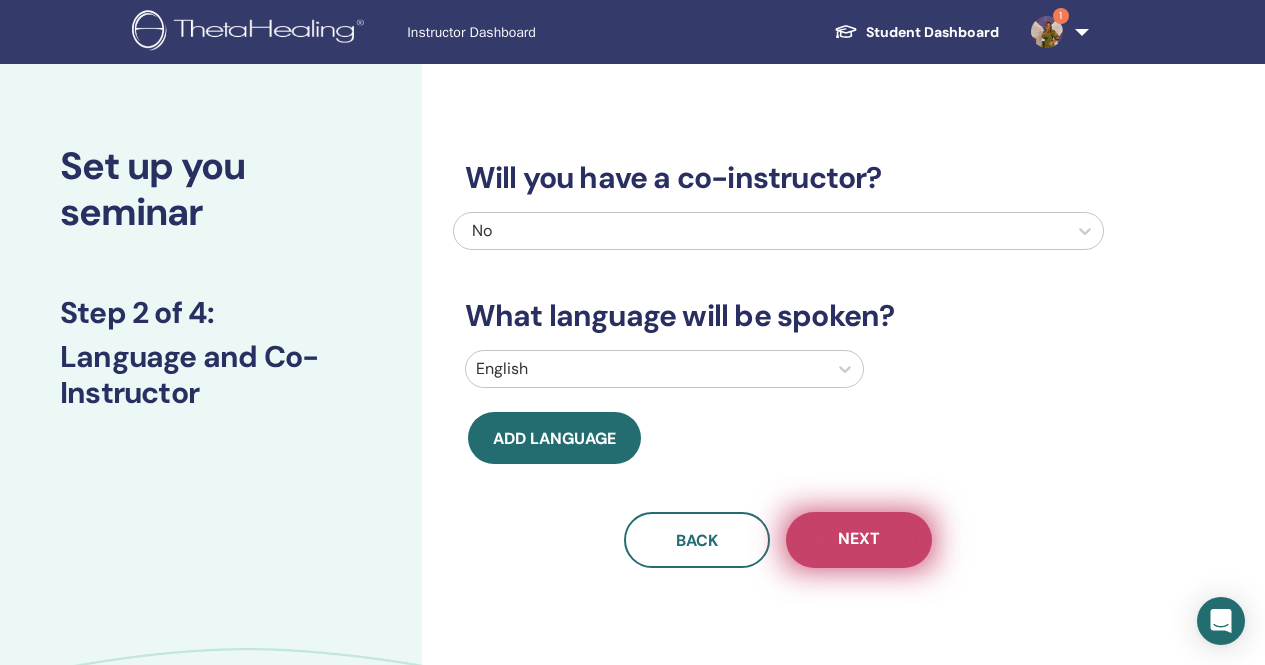 click on "Next" at bounding box center (859, 540) 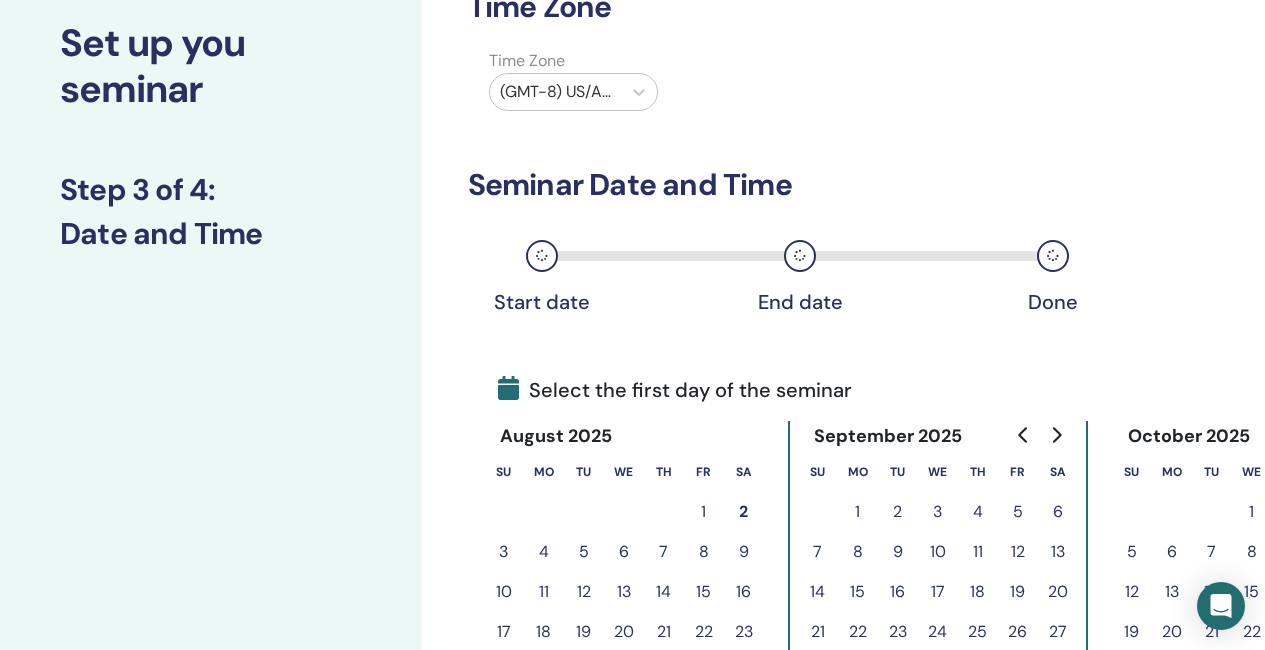 scroll, scrollTop: 100, scrollLeft: 0, axis: vertical 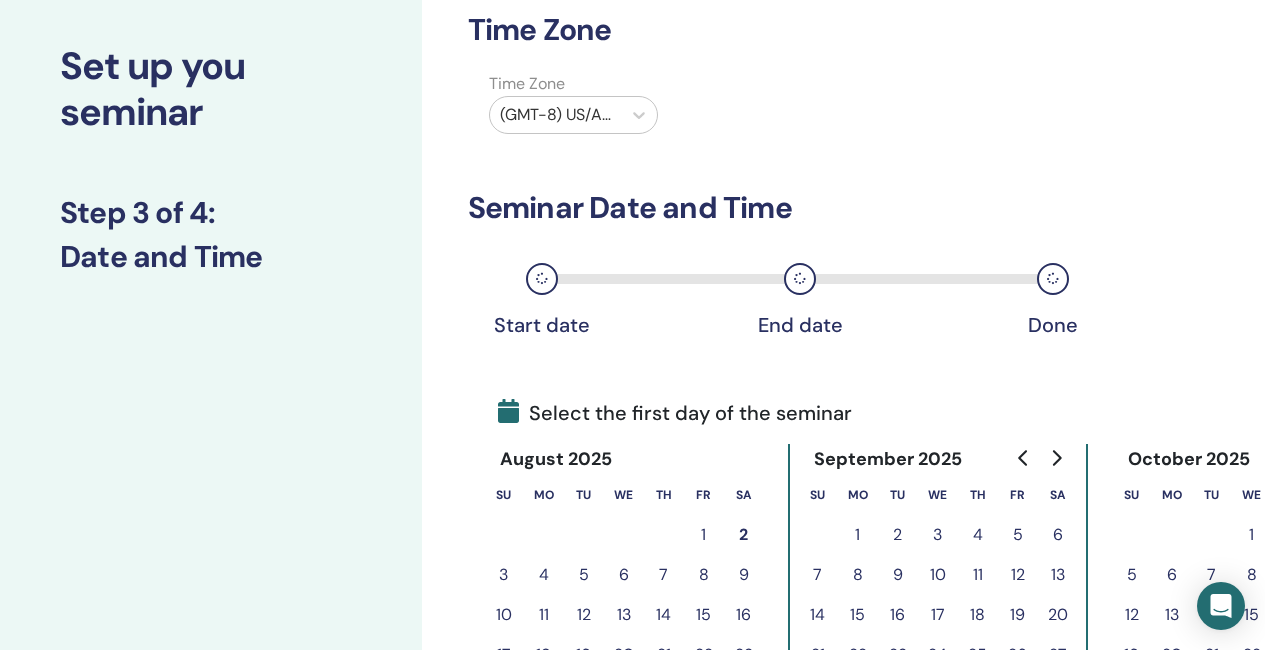 click at bounding box center (555, 115) 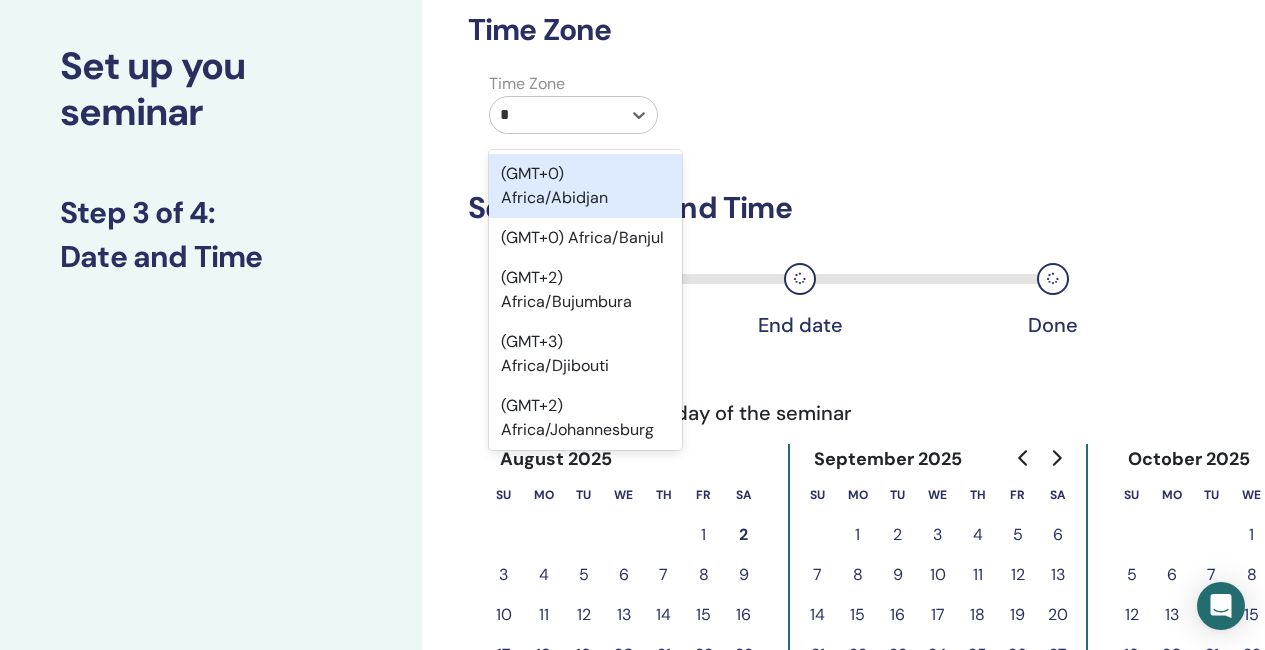 type on "**" 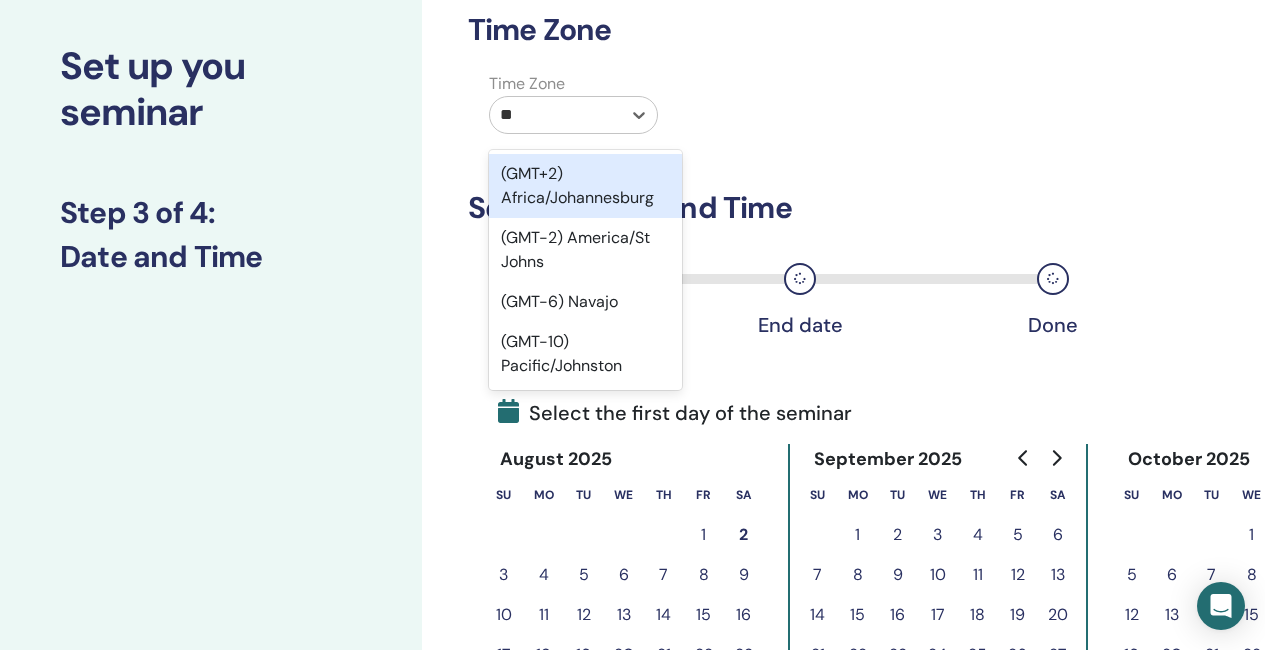 click on "(GMT+2) Africa/Johannesburg" at bounding box center (585, 186) 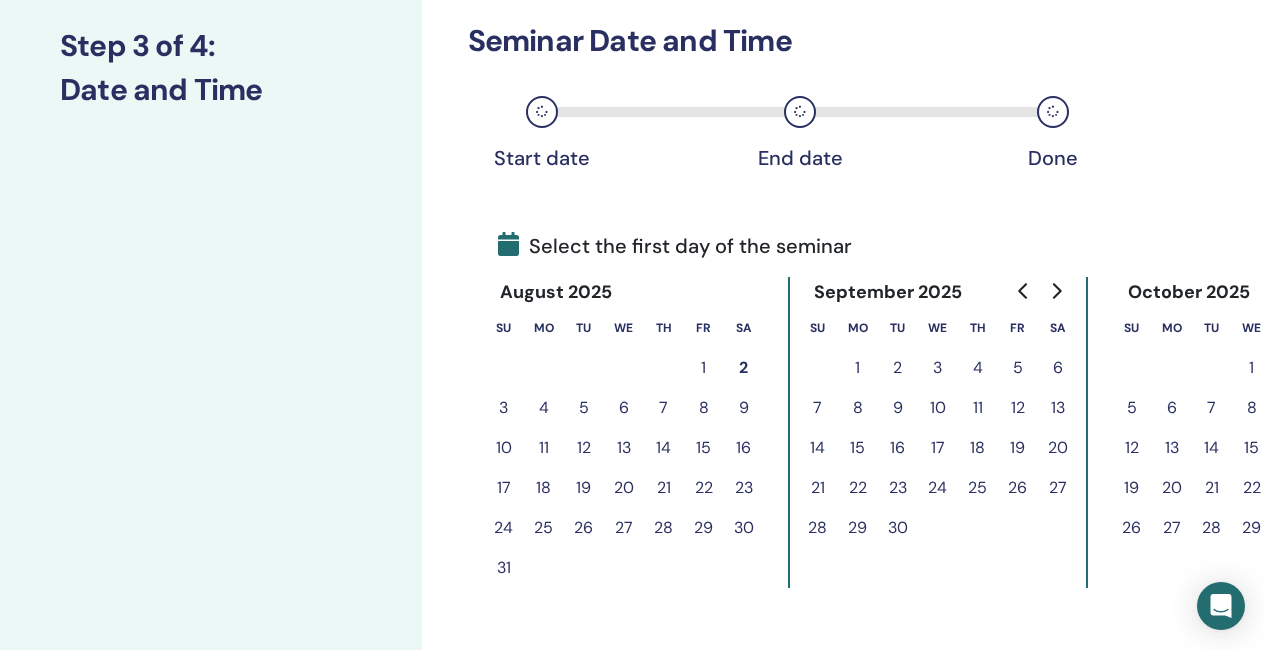 scroll, scrollTop: 300, scrollLeft: 0, axis: vertical 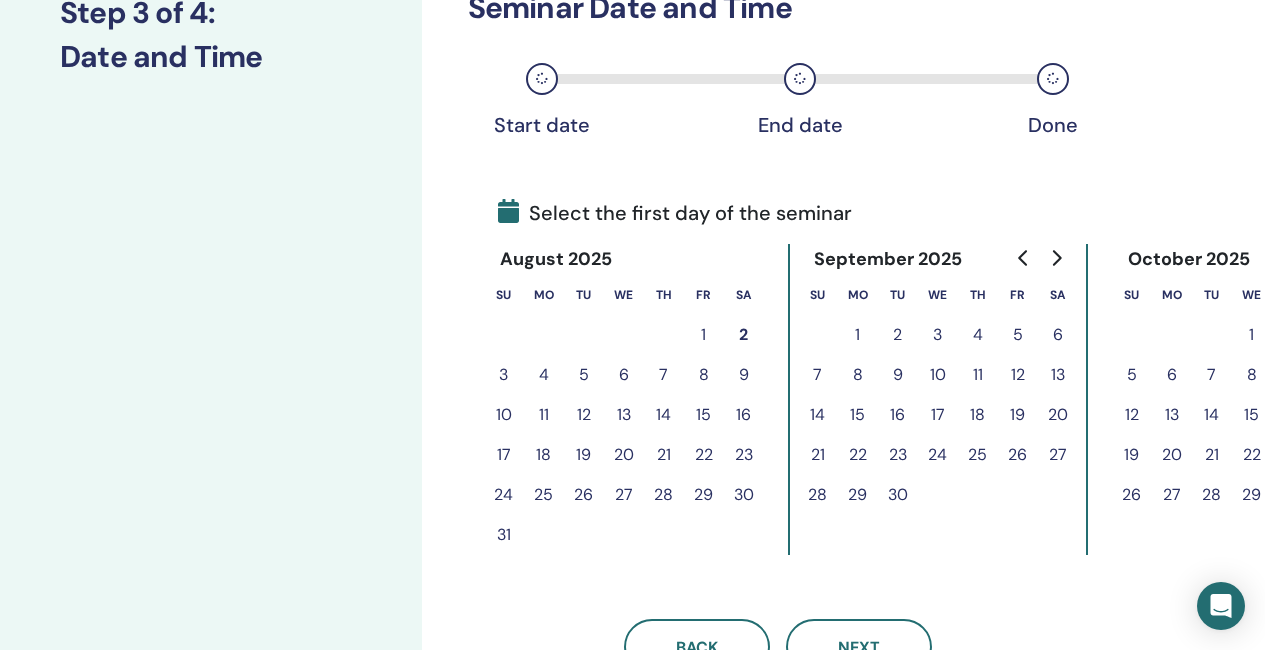 click on "22" at bounding box center [704, 455] 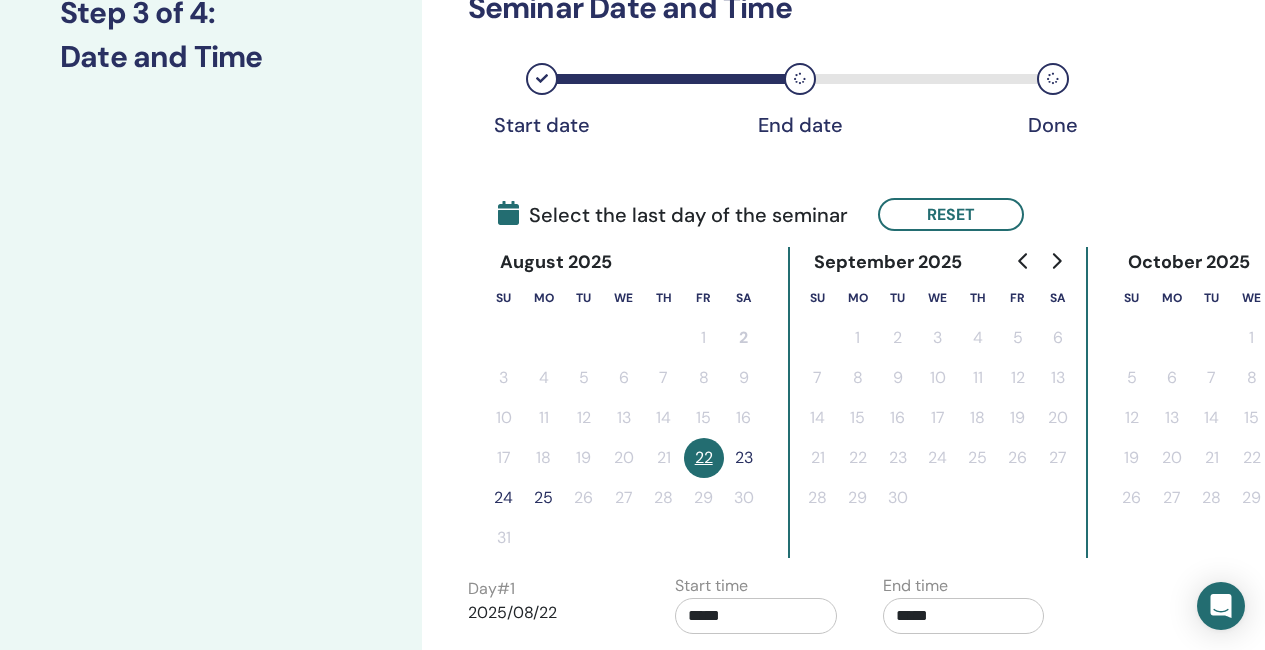 click on "23" at bounding box center [744, 458] 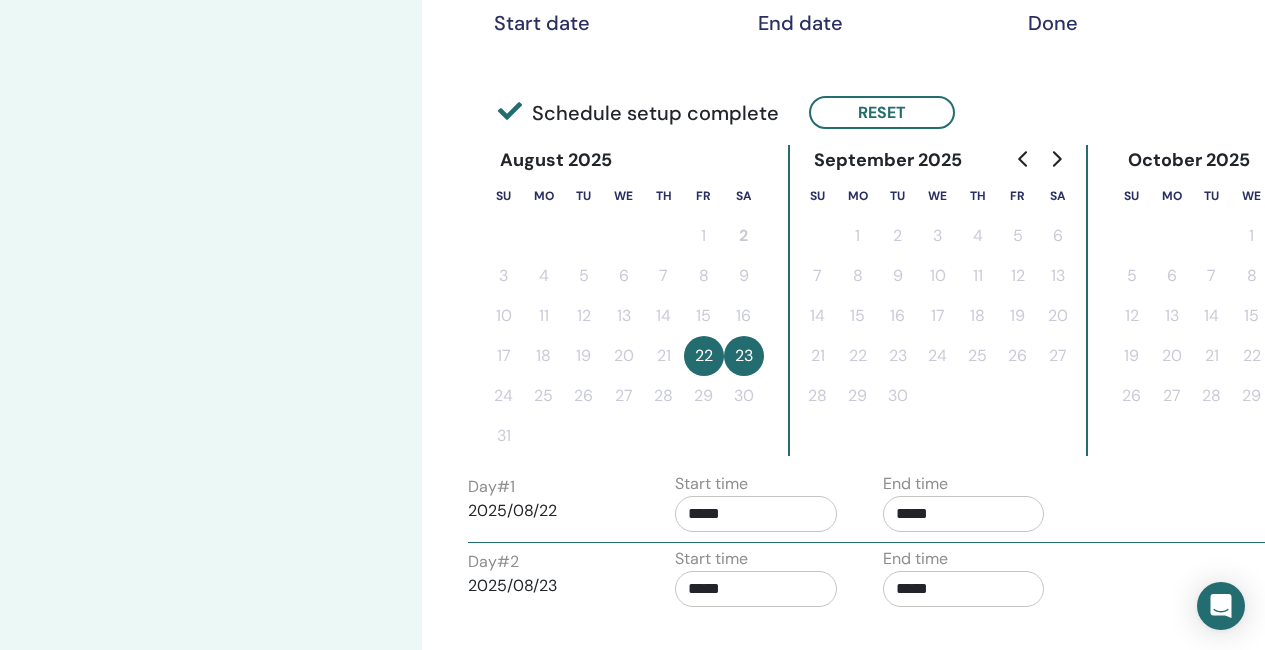 scroll, scrollTop: 500, scrollLeft: 0, axis: vertical 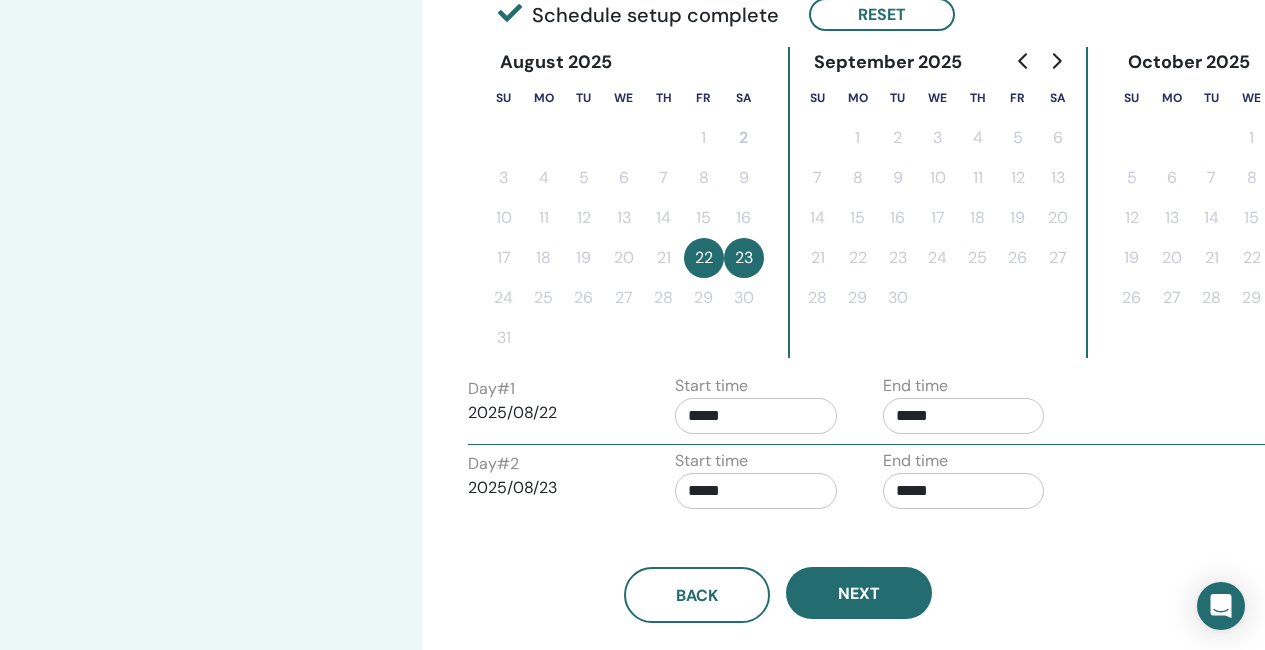 click on "*****" at bounding box center (756, 416) 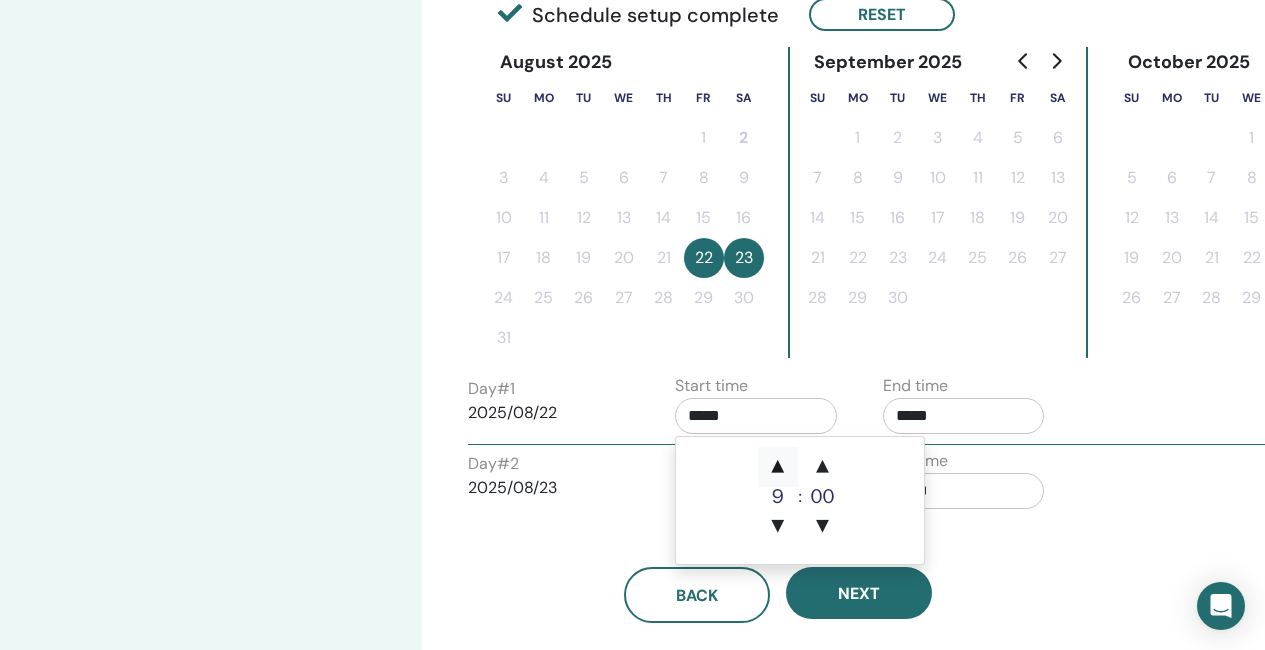 click on "▲" at bounding box center [778, 467] 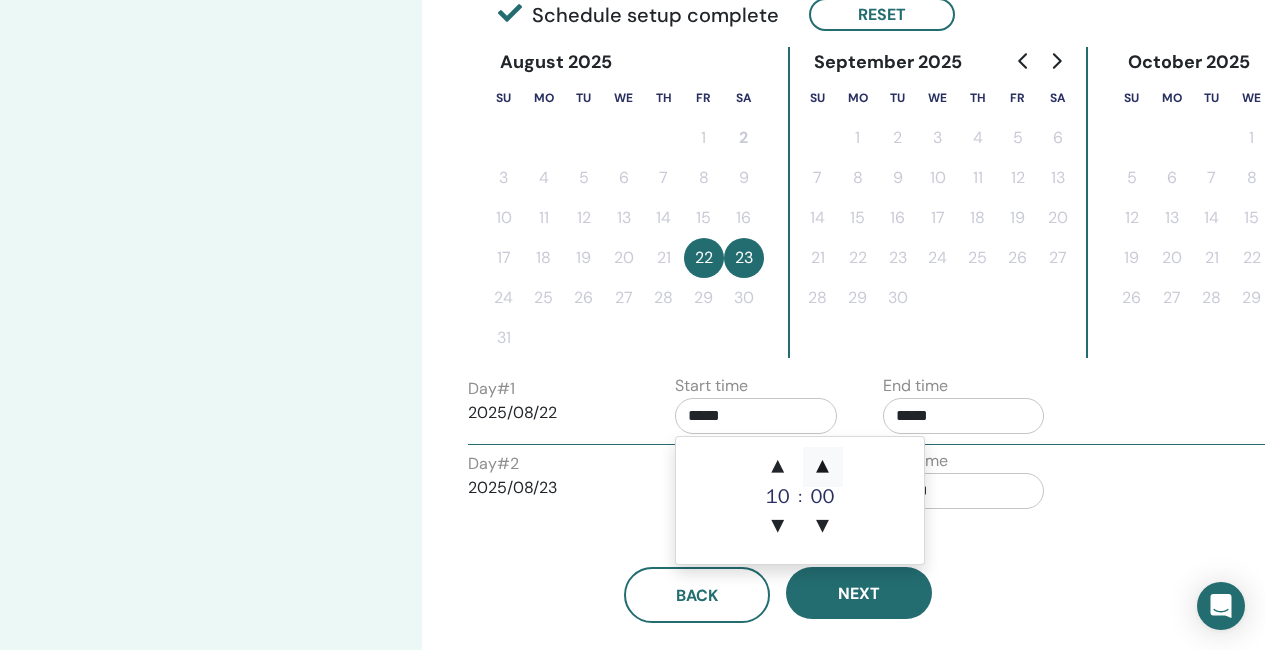 click on "▲" at bounding box center (823, 467) 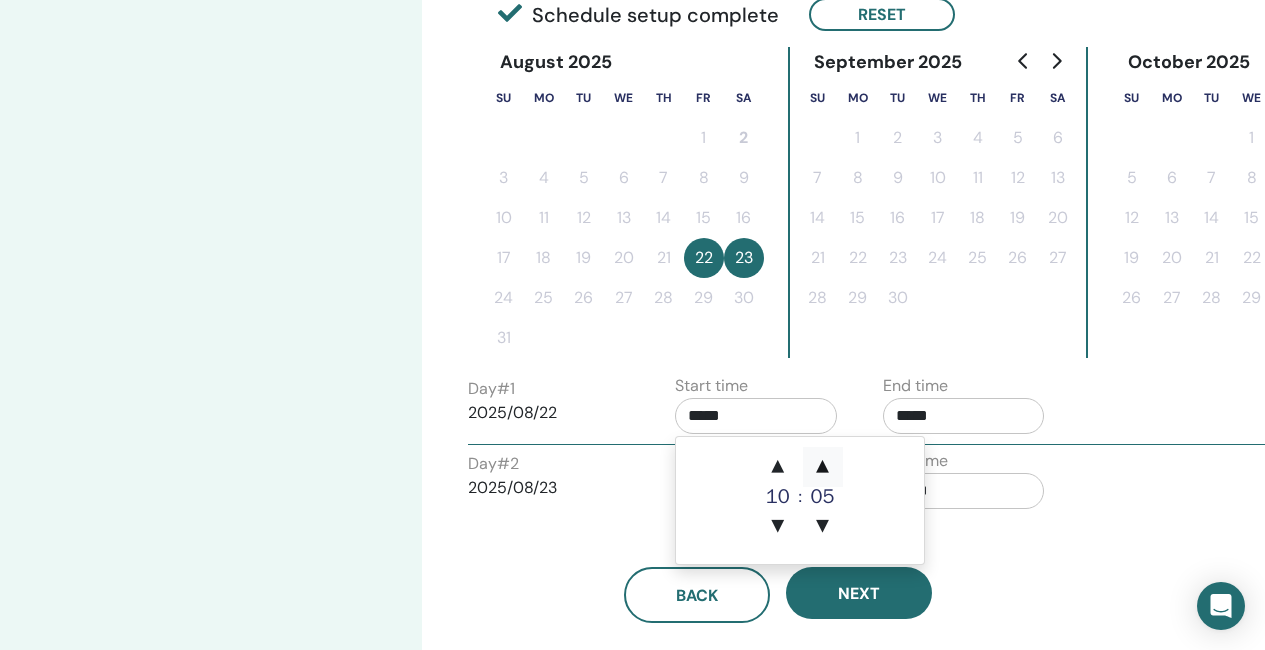 click on "▲" at bounding box center [823, 467] 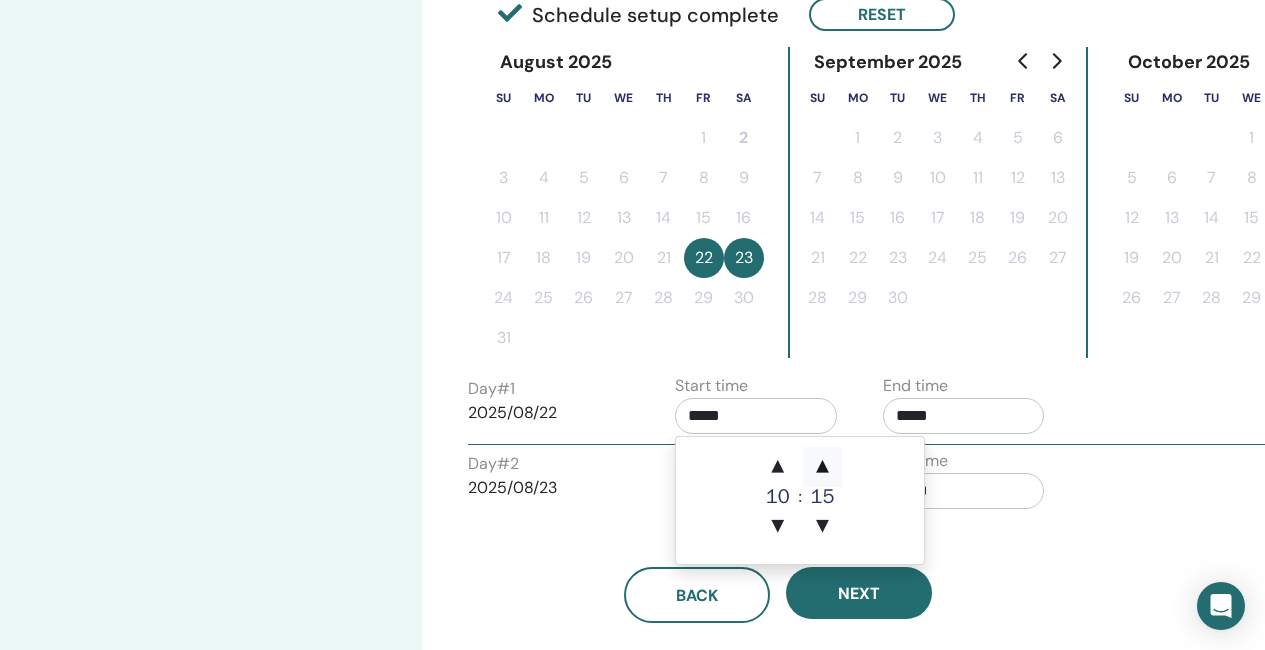 click on "▲" at bounding box center (823, 467) 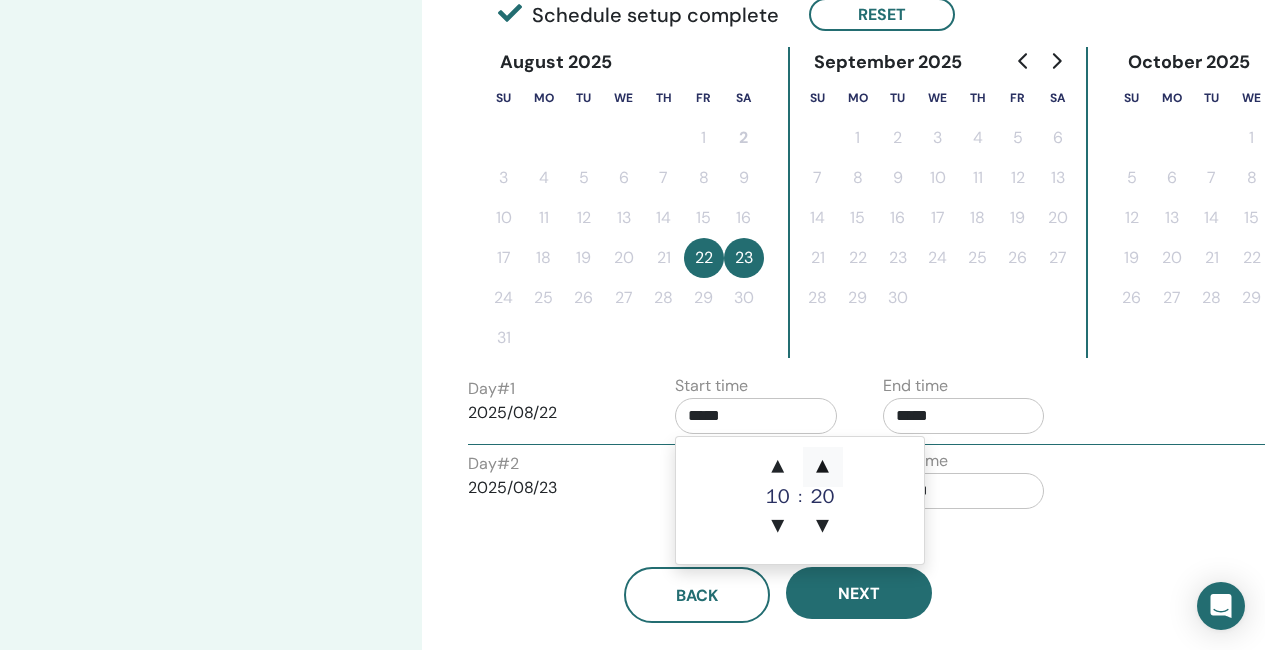 click on "▲" at bounding box center (823, 467) 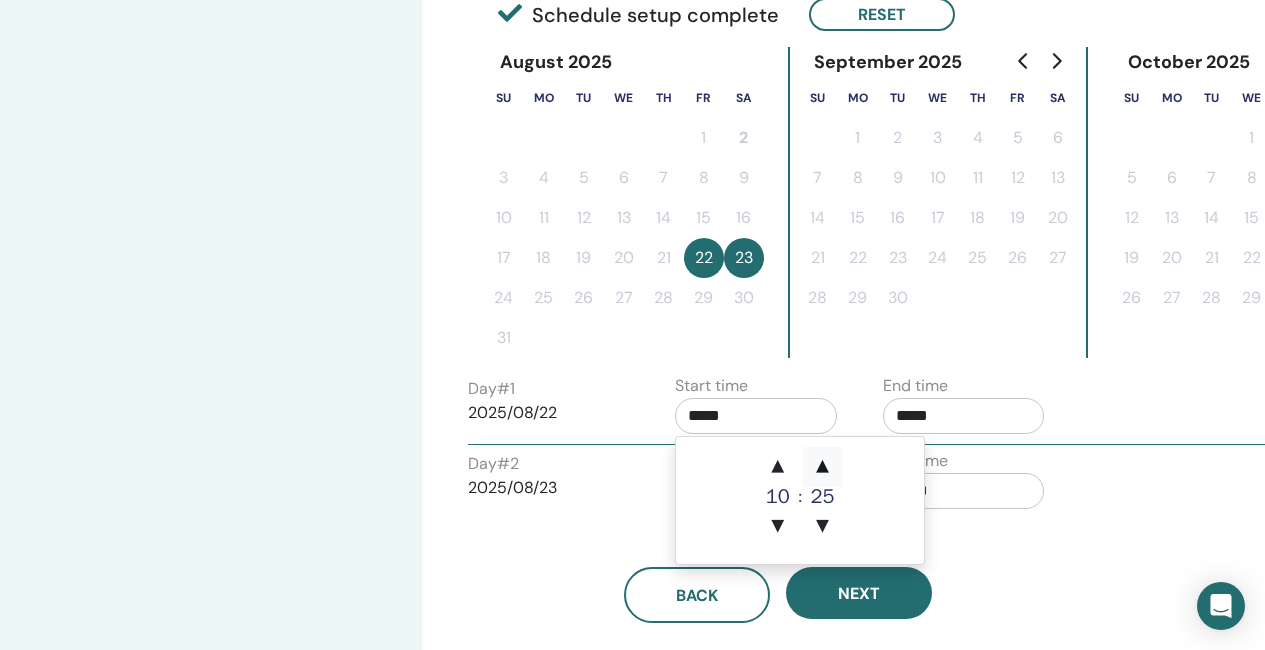 click on "▲" at bounding box center [823, 467] 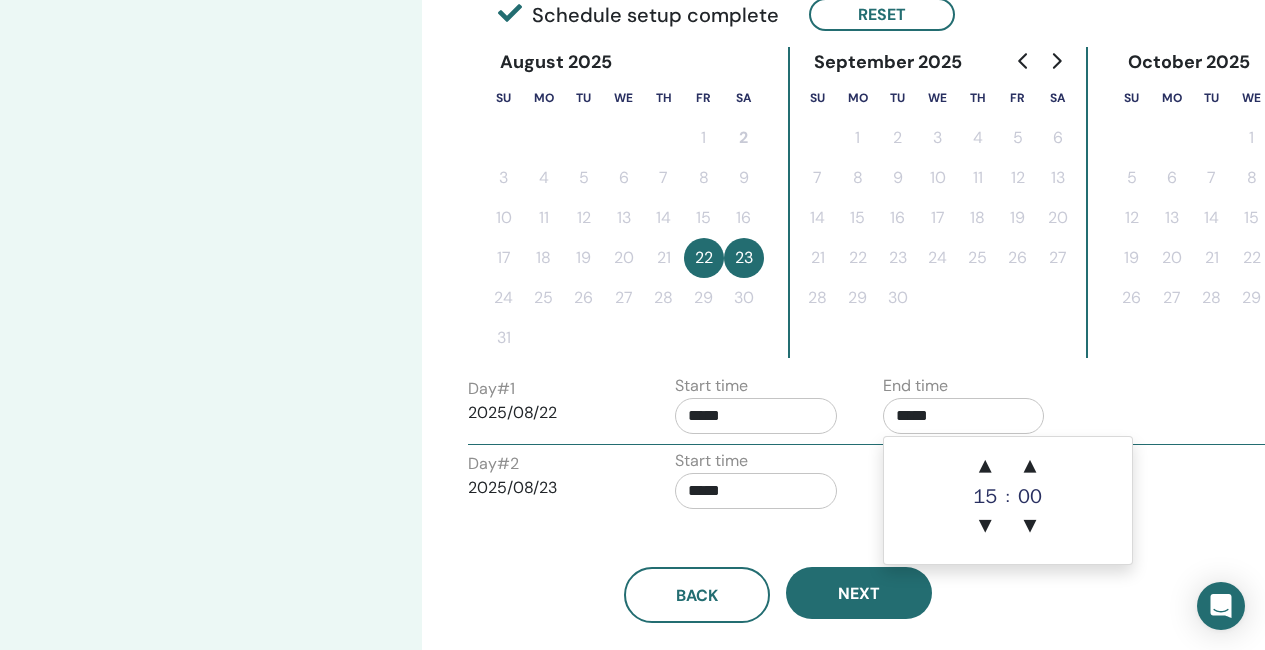 click on "*****" at bounding box center [964, 416] 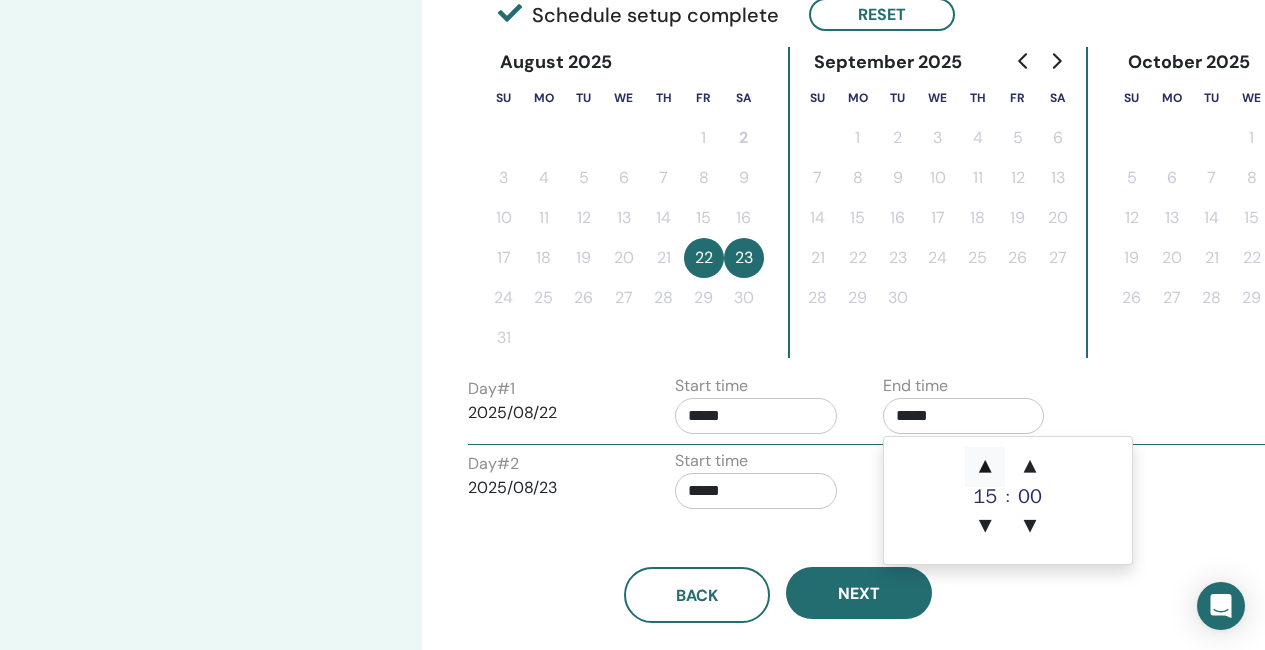 click on "▲" at bounding box center [985, 467] 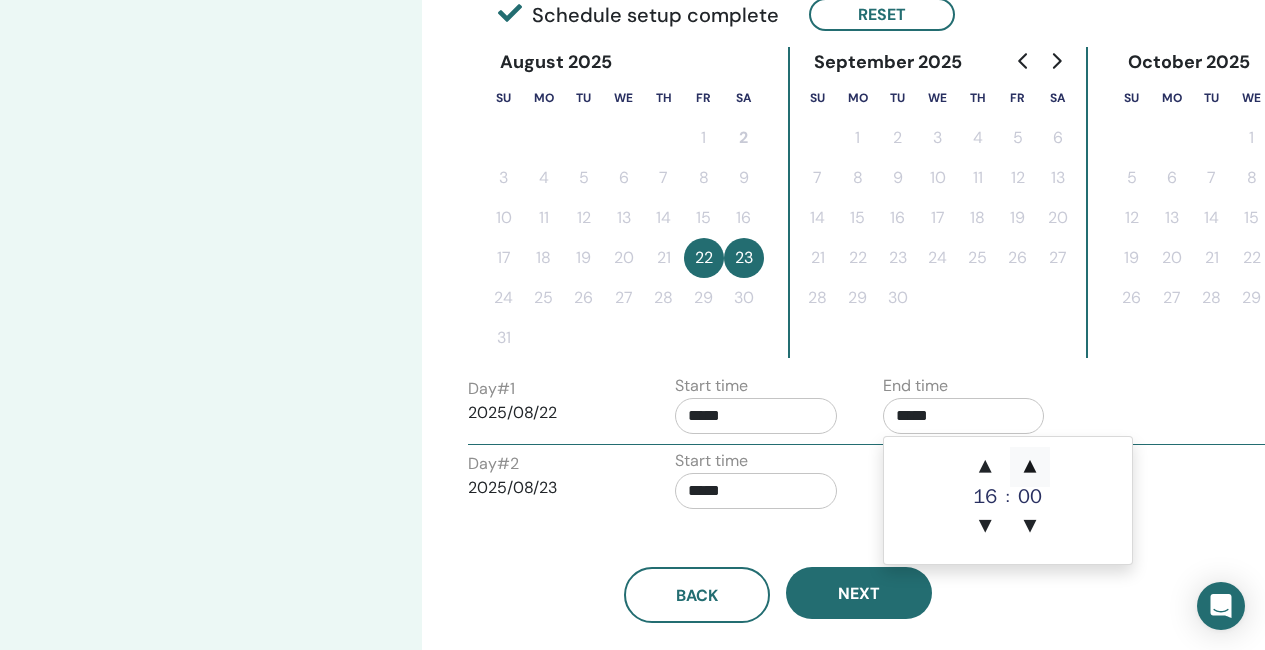 click on "▲" at bounding box center [1030, 467] 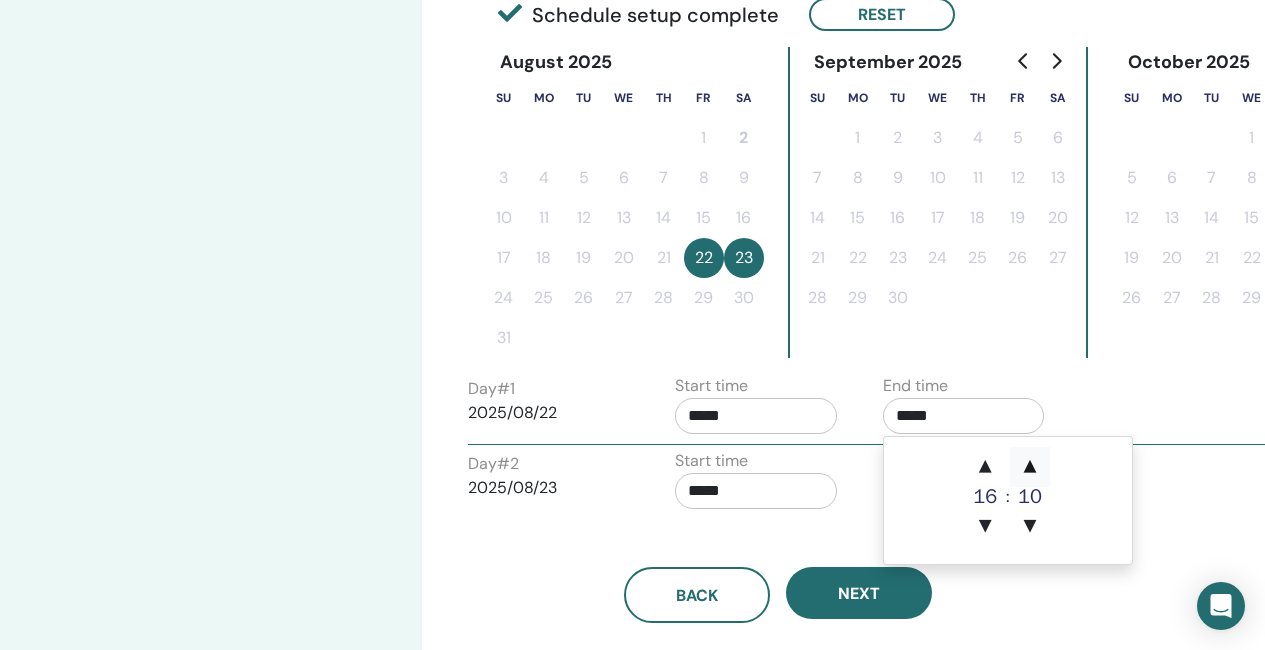click on "▲" at bounding box center [1030, 467] 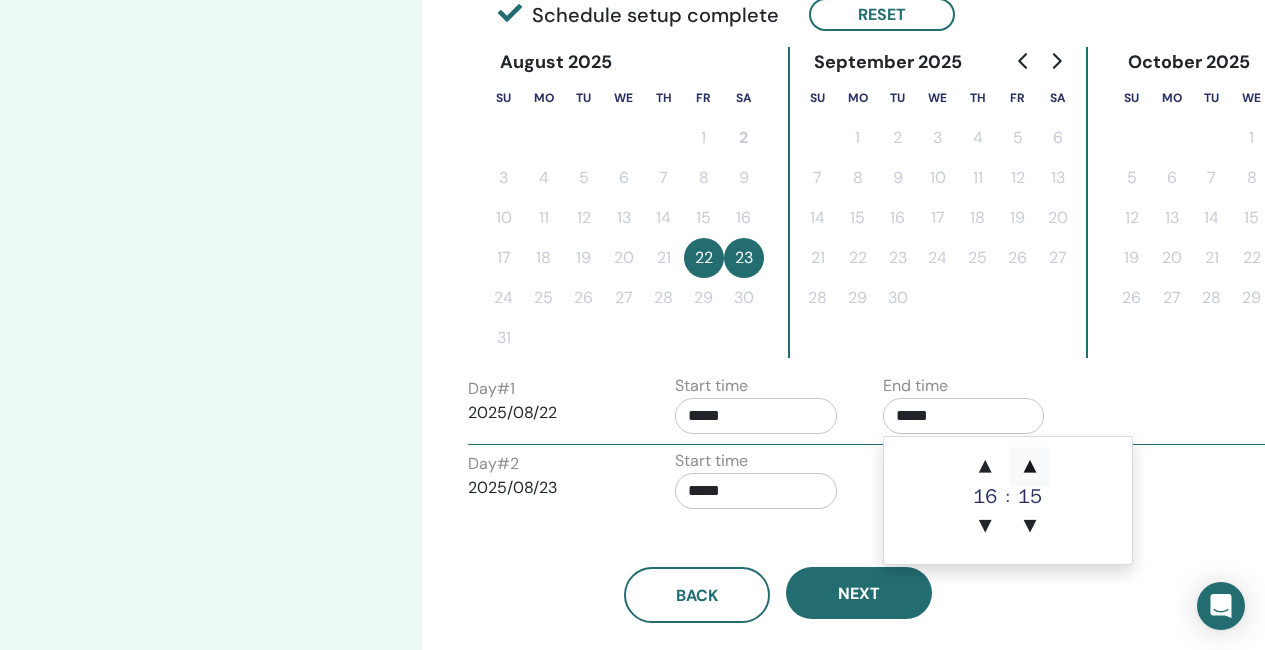 click on "▲" at bounding box center (1030, 467) 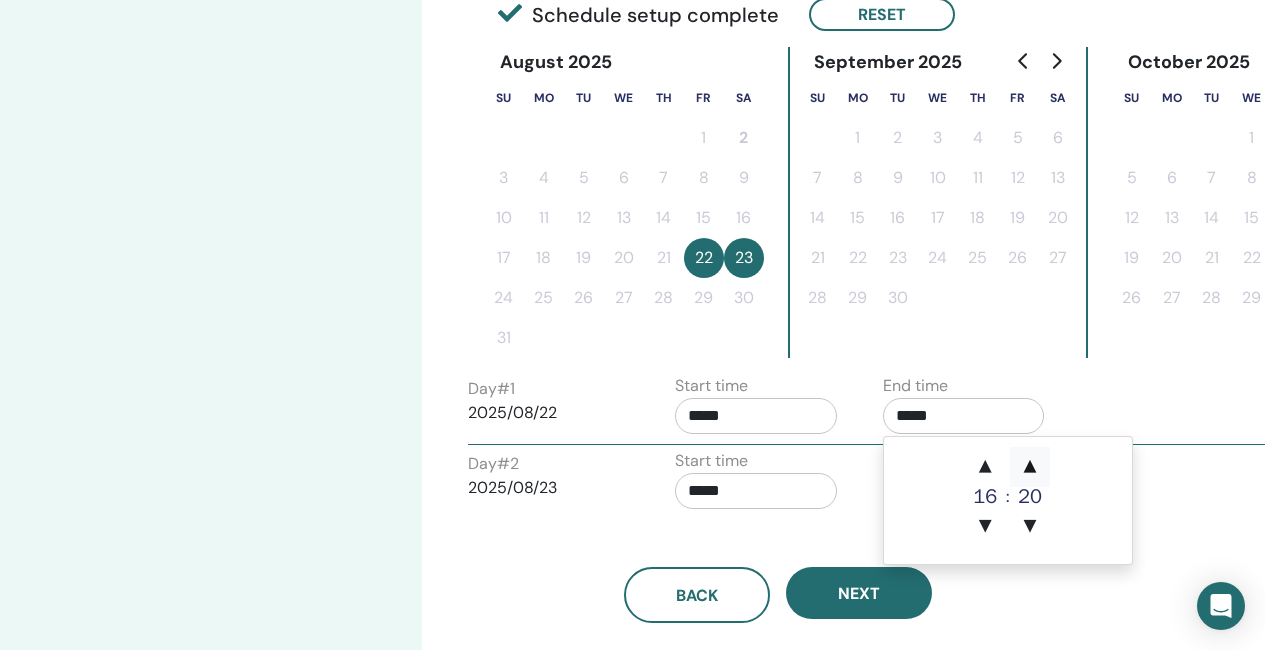 click on "▲" at bounding box center (1030, 467) 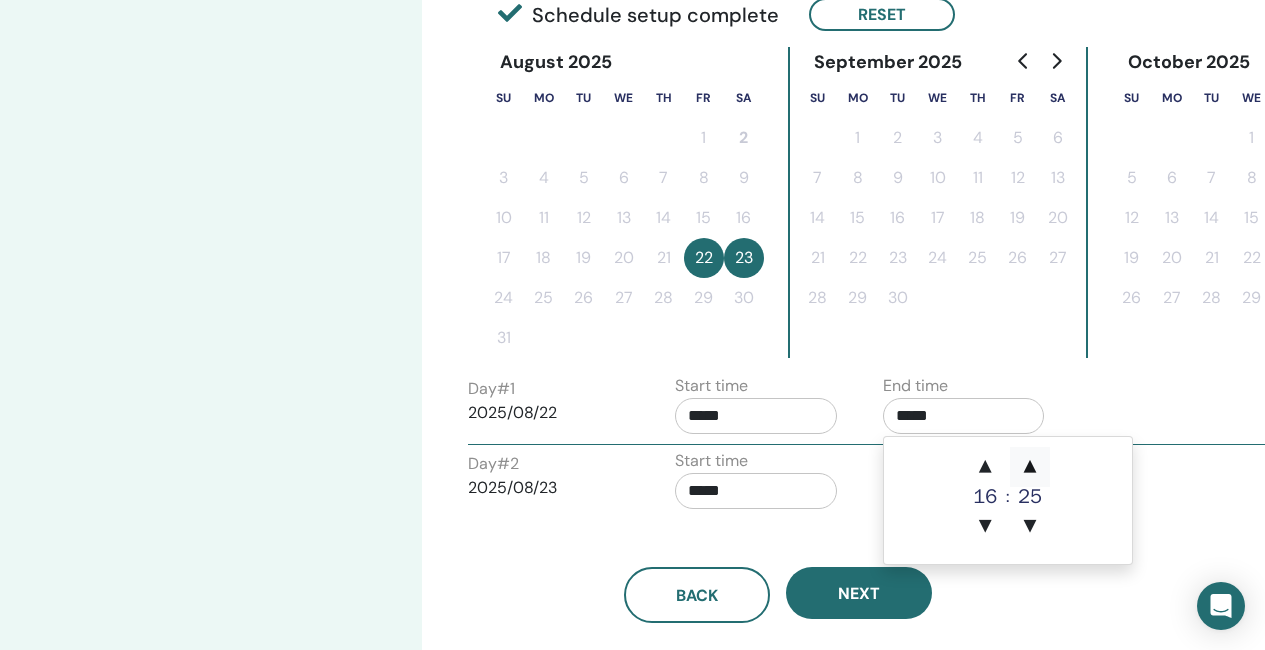 click on "▲" at bounding box center [1030, 467] 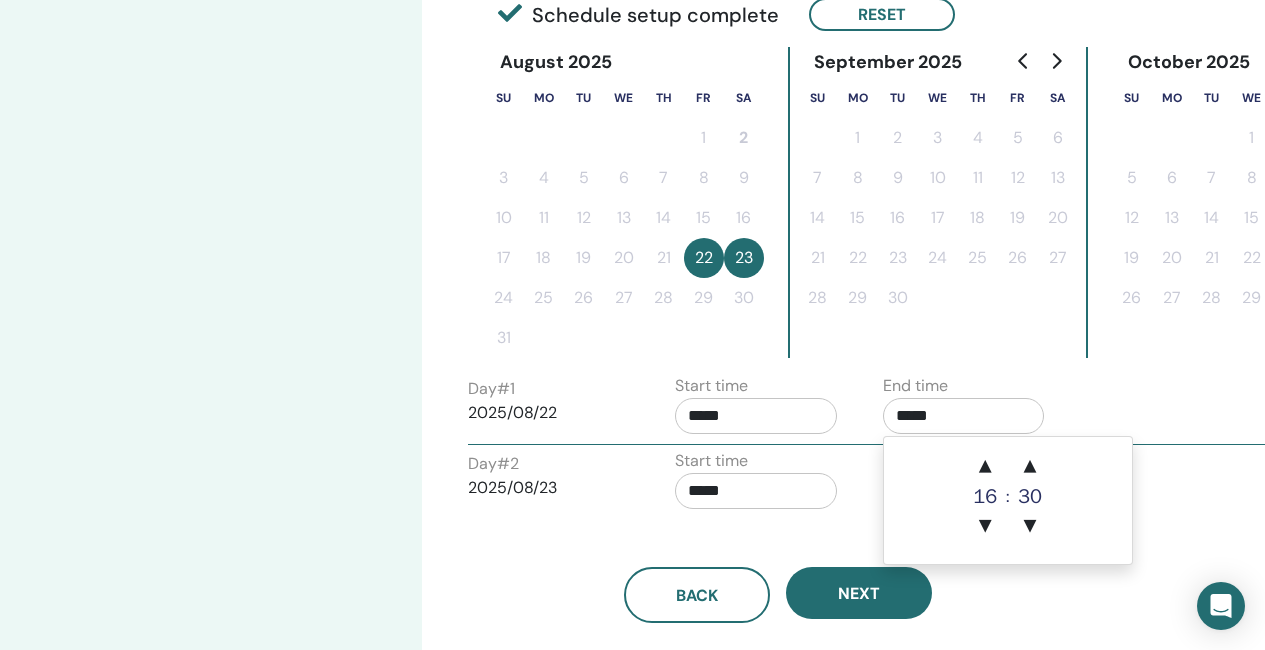 click on "*****" at bounding box center (756, 491) 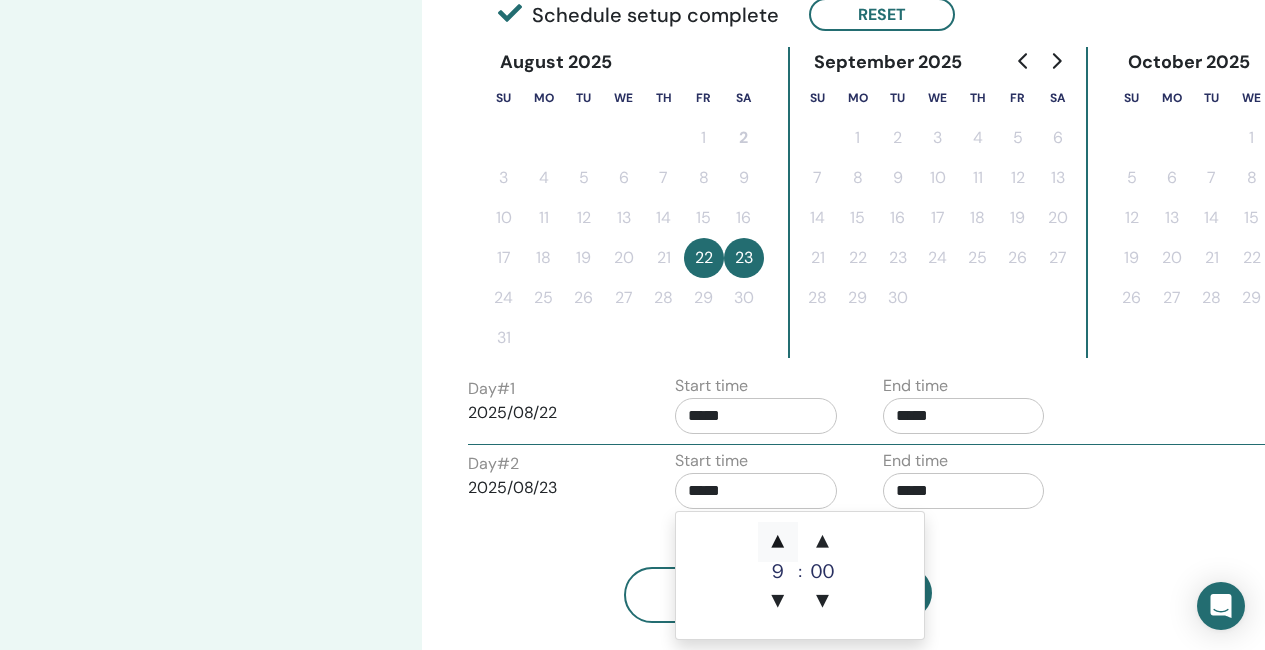click on "▲" at bounding box center (778, 542) 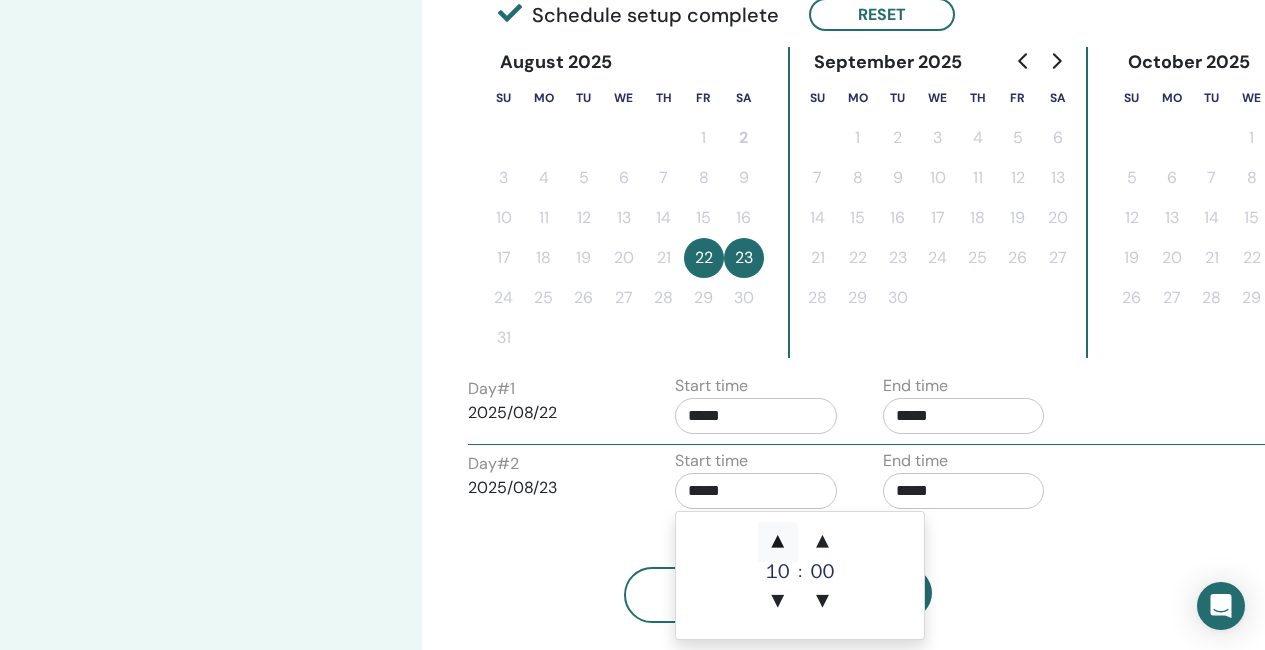click on "▲" at bounding box center (778, 542) 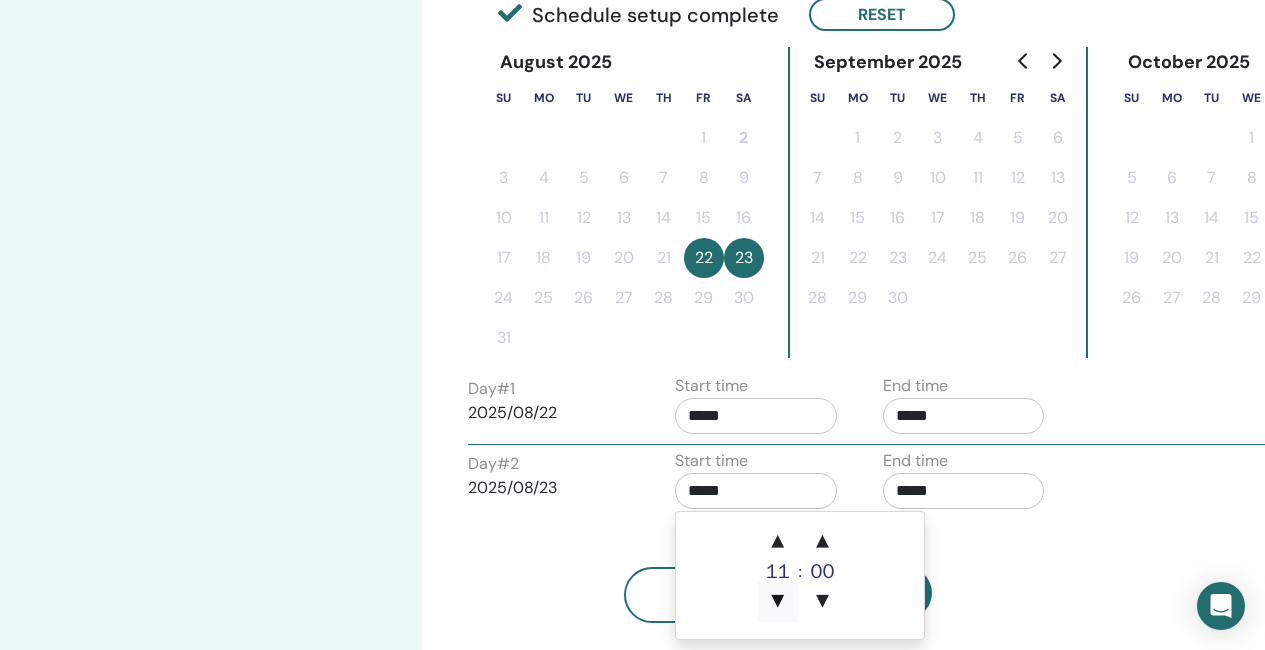 click on "▼" at bounding box center (778, 602) 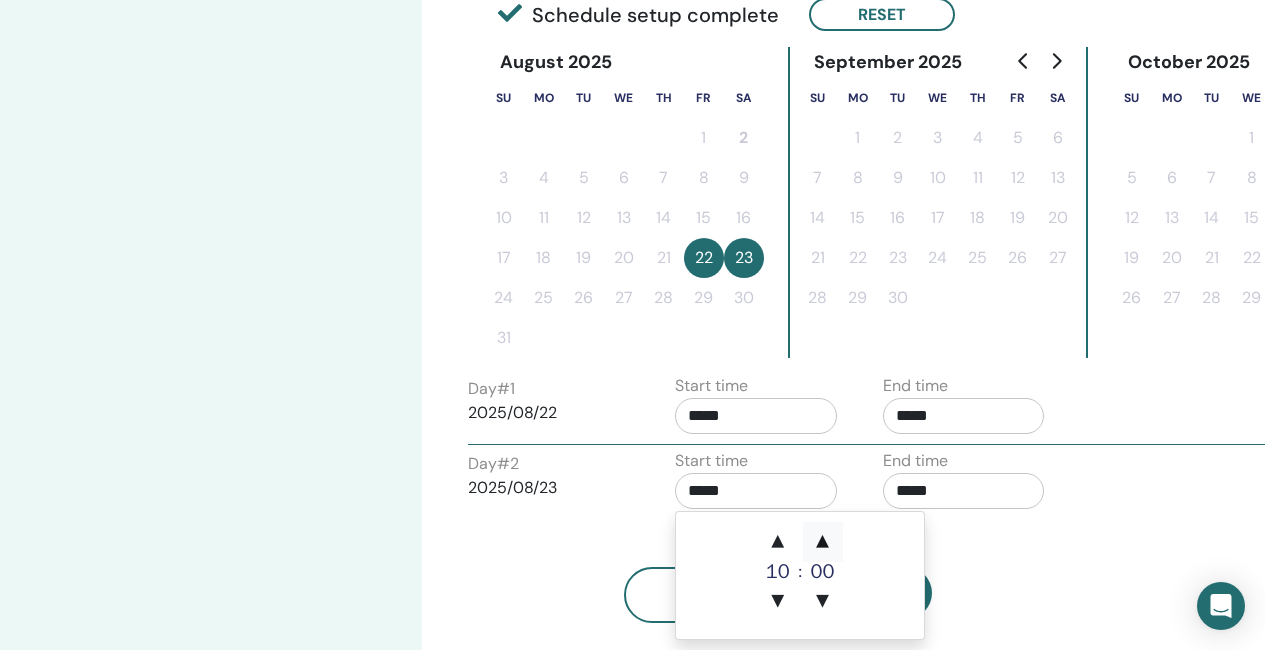 click on "▲" at bounding box center (823, 542) 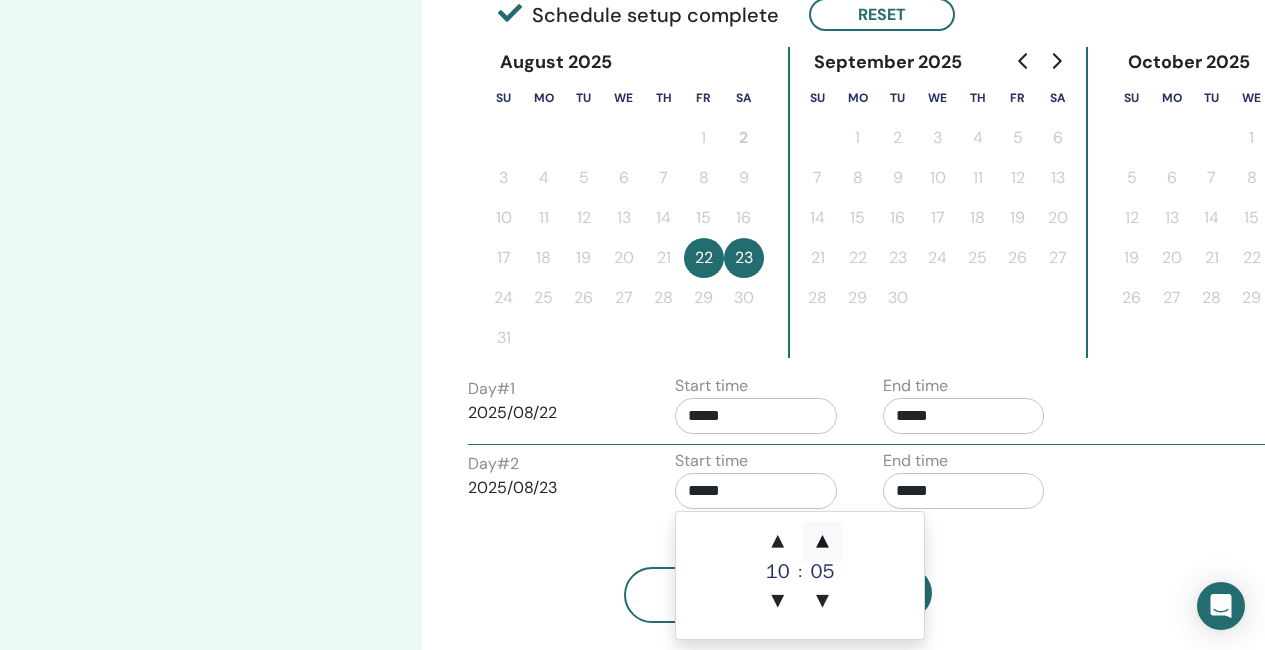 click on "▲" at bounding box center [823, 542] 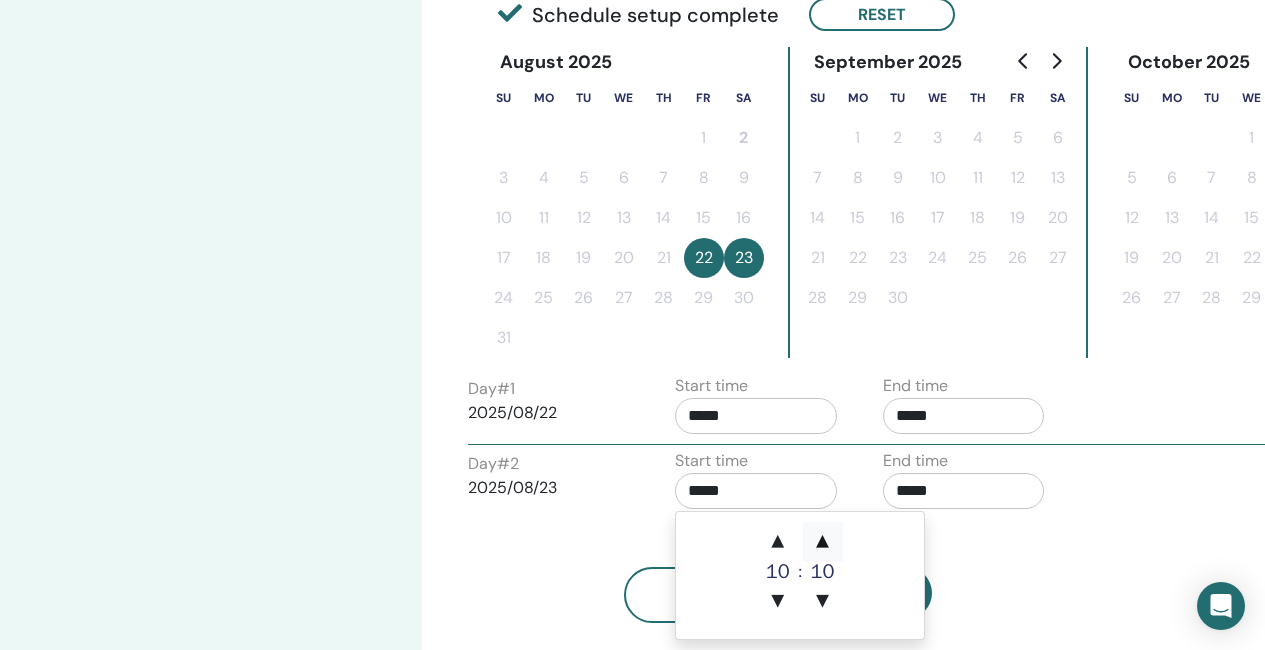 click on "▲" at bounding box center (823, 542) 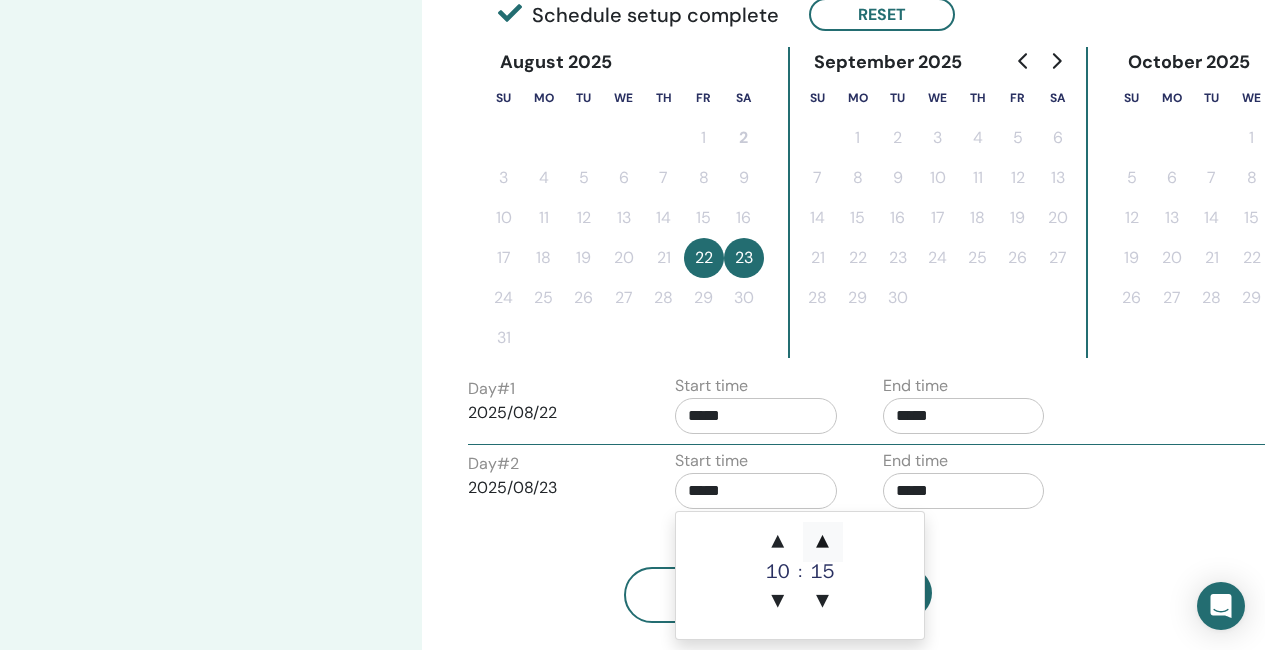 click on "▲" at bounding box center [823, 542] 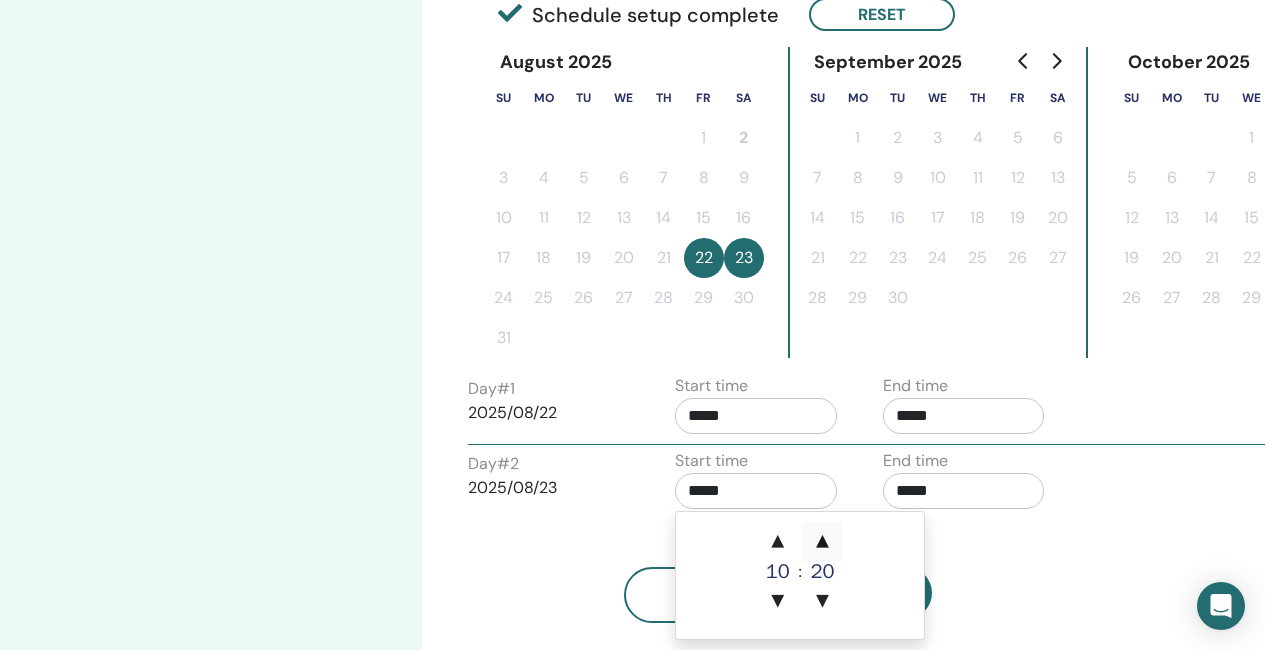 click on "▲" at bounding box center [823, 542] 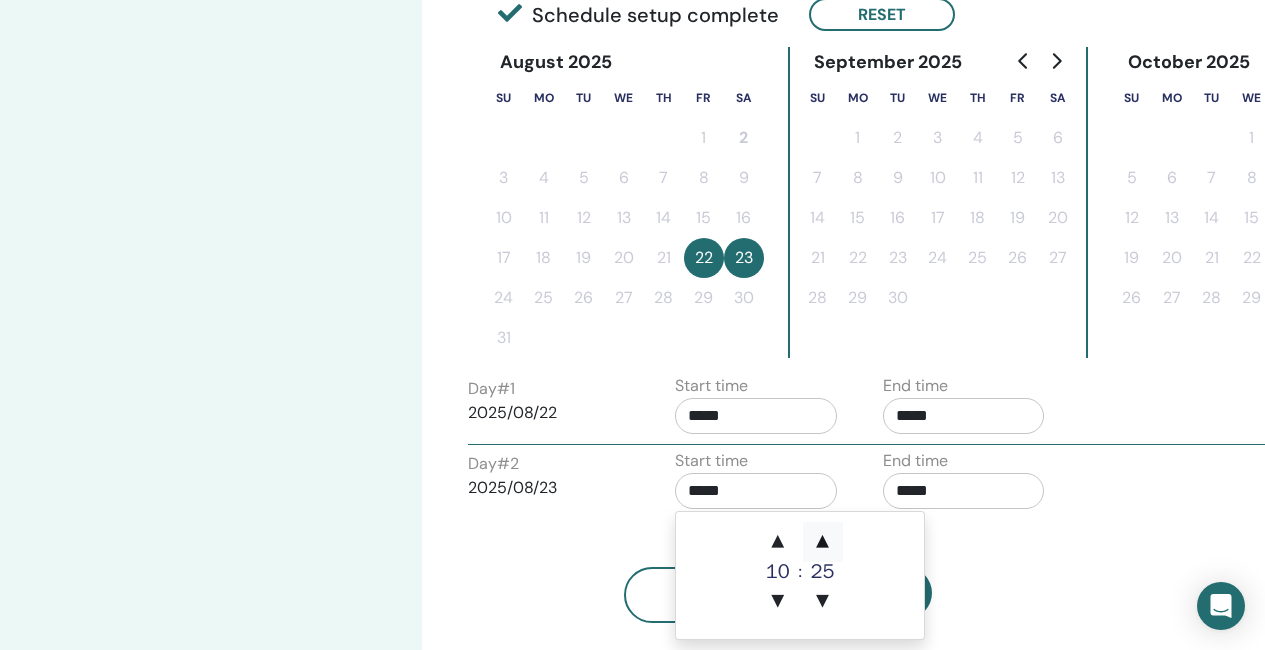 click on "▲" at bounding box center (823, 542) 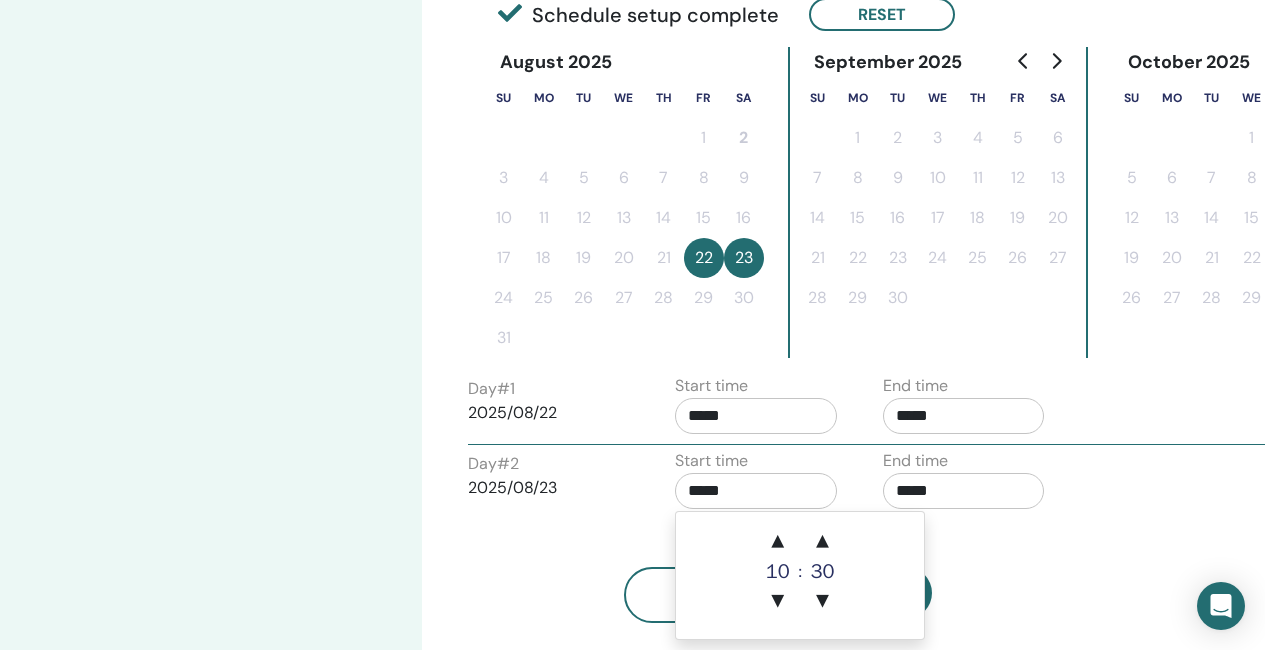 click on "*****" at bounding box center [964, 491] 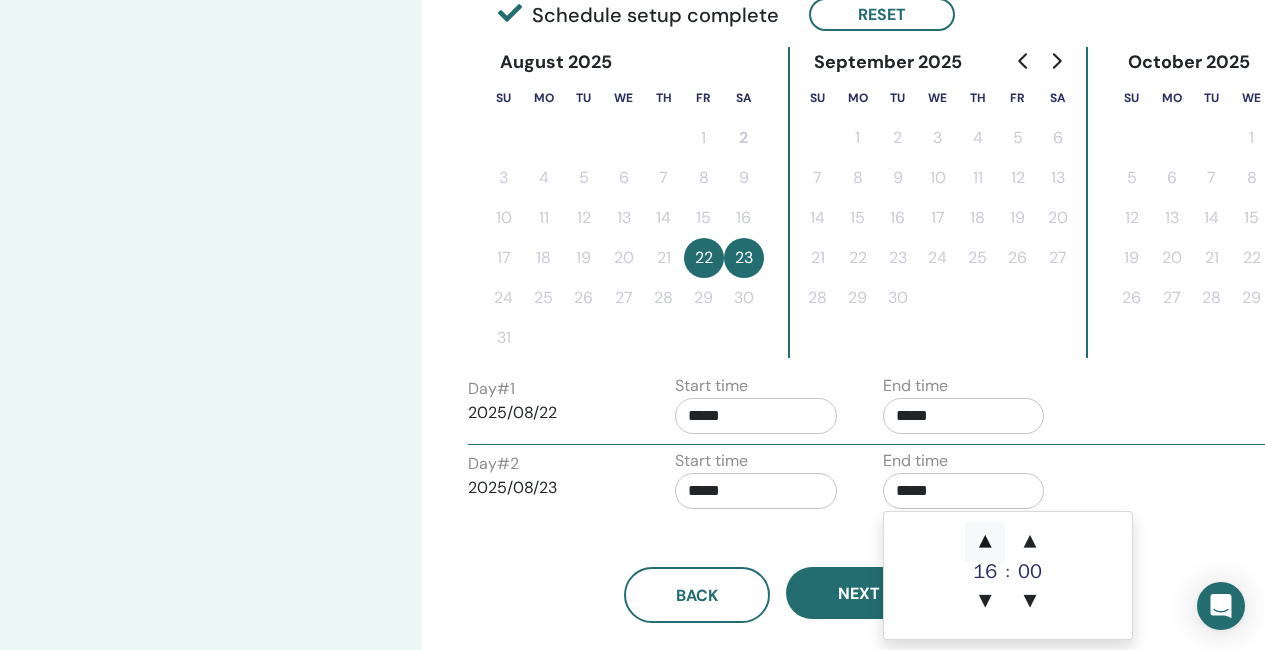 click on "▲" at bounding box center [985, 542] 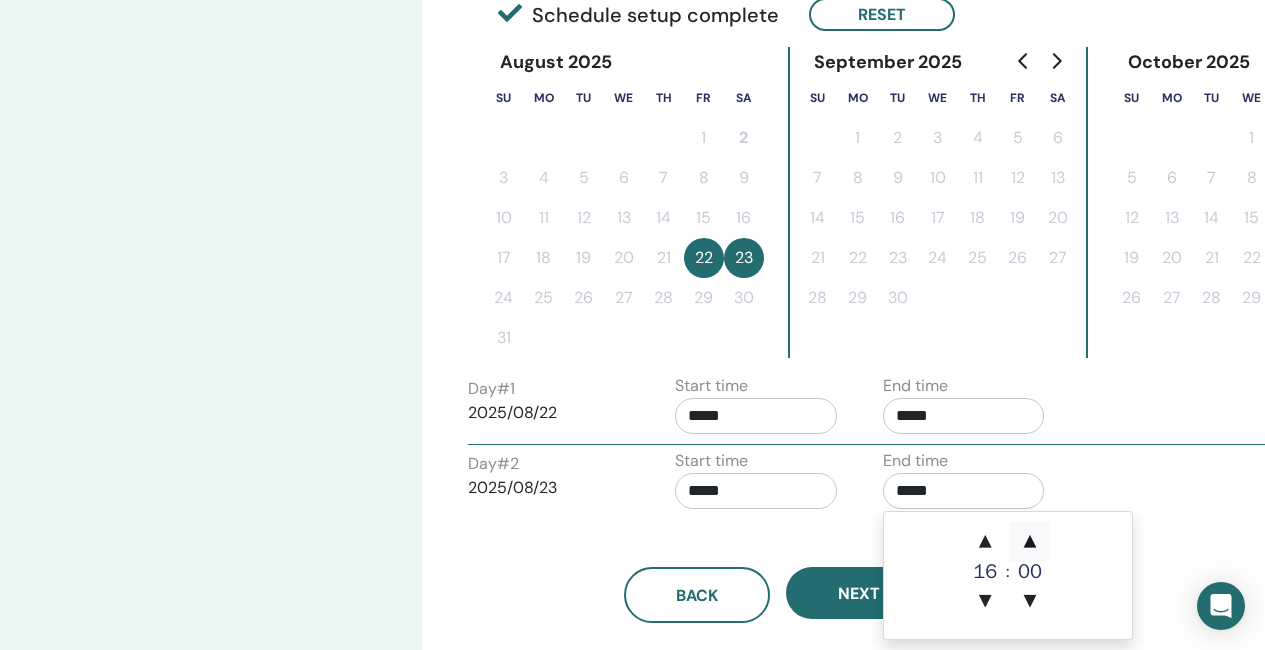 click on "▲" at bounding box center (1030, 542) 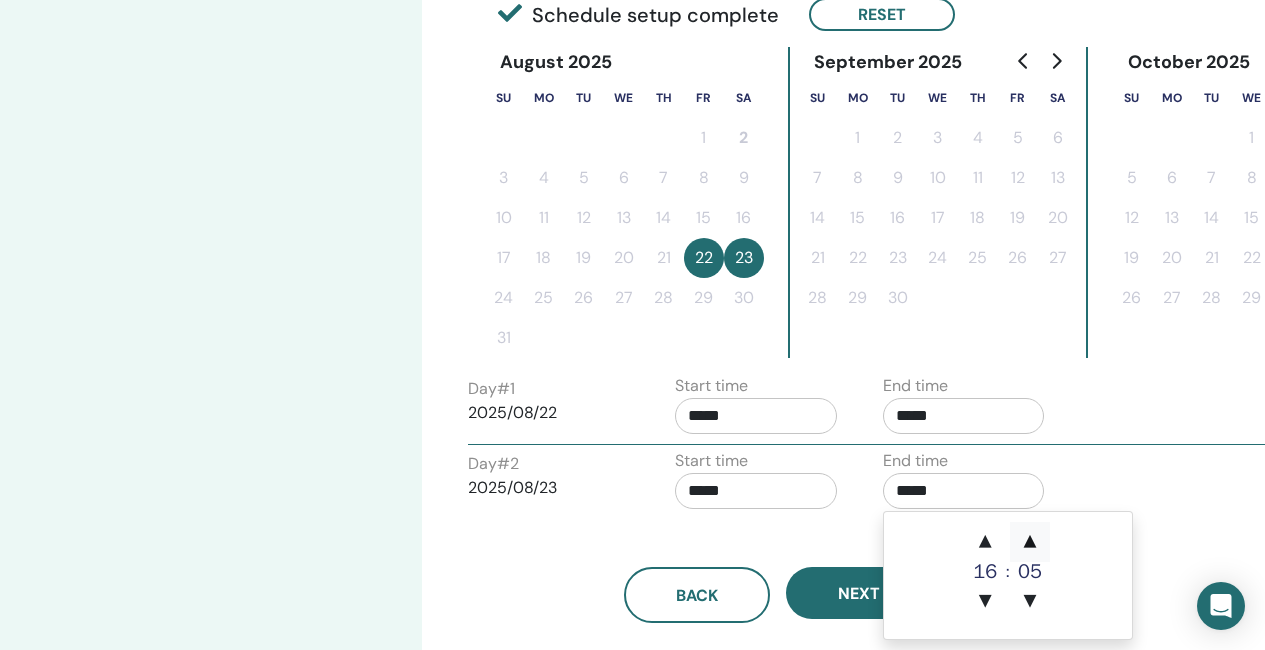 click on "▲" at bounding box center [1030, 542] 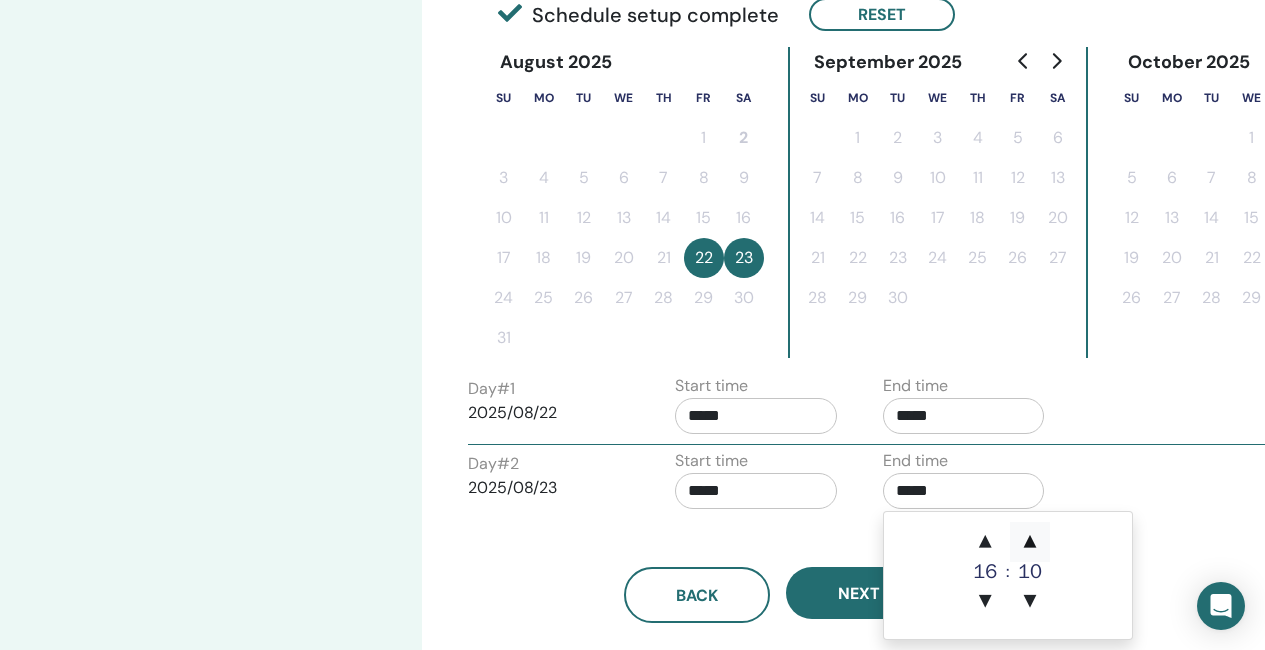 click on "▲" at bounding box center (1030, 542) 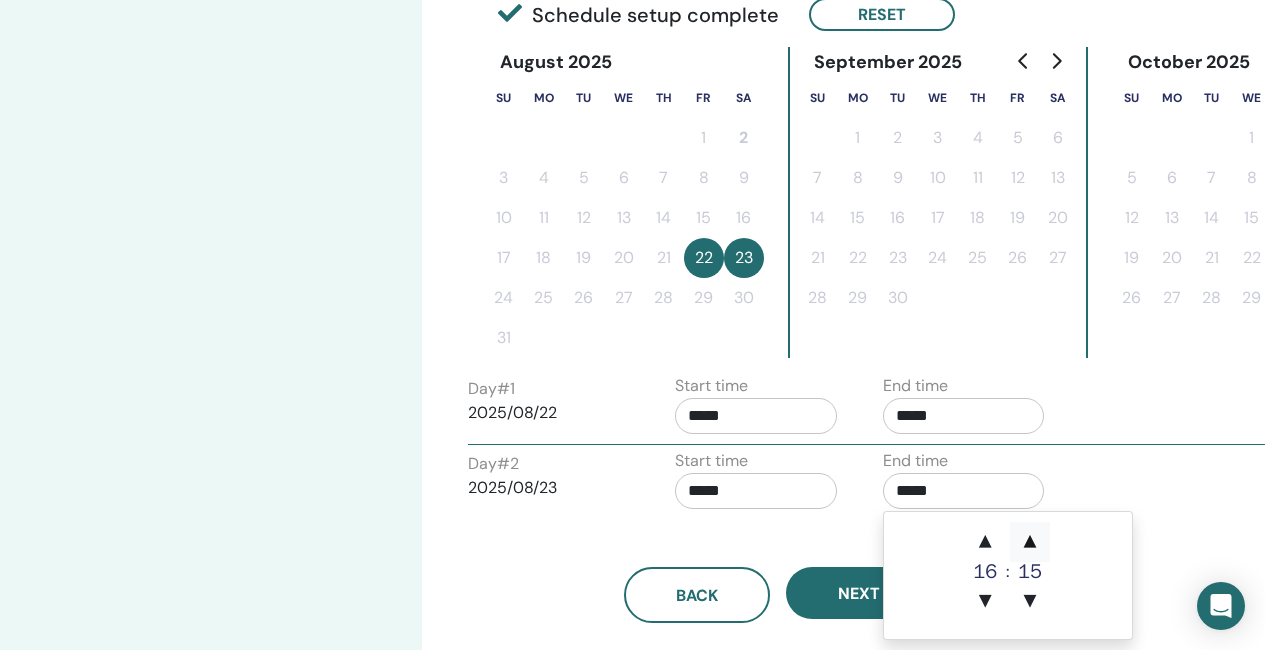 click on "▲" at bounding box center (1030, 542) 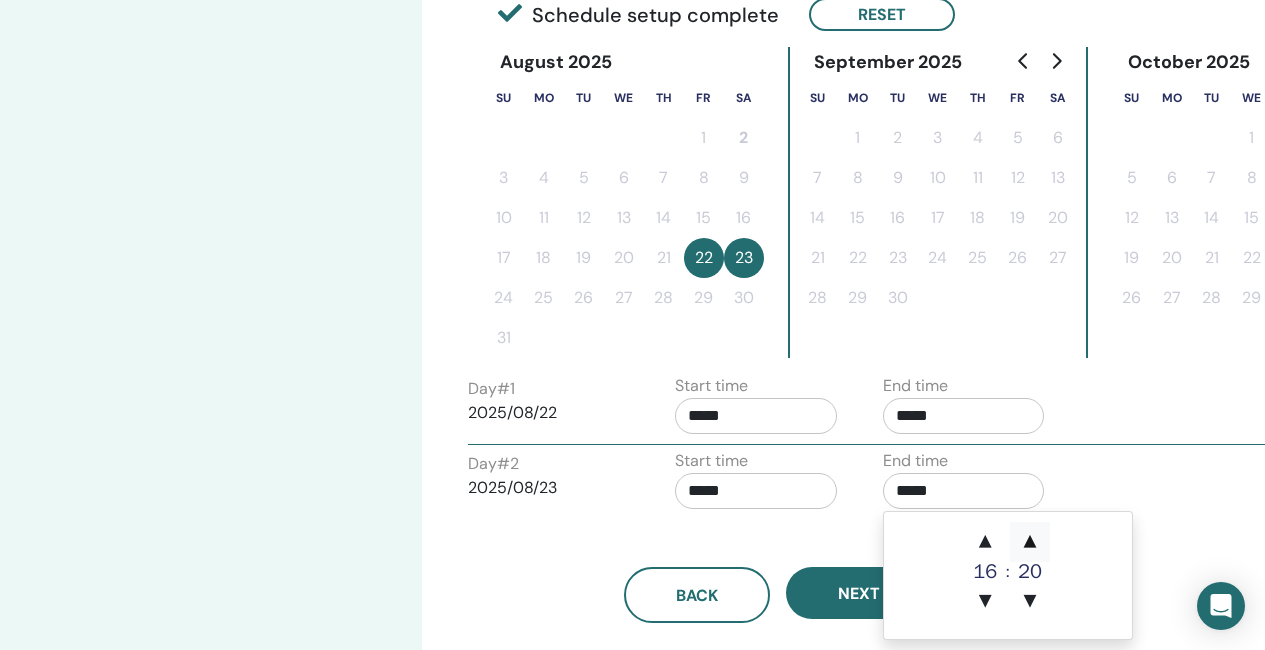 click on "▲" at bounding box center (1030, 542) 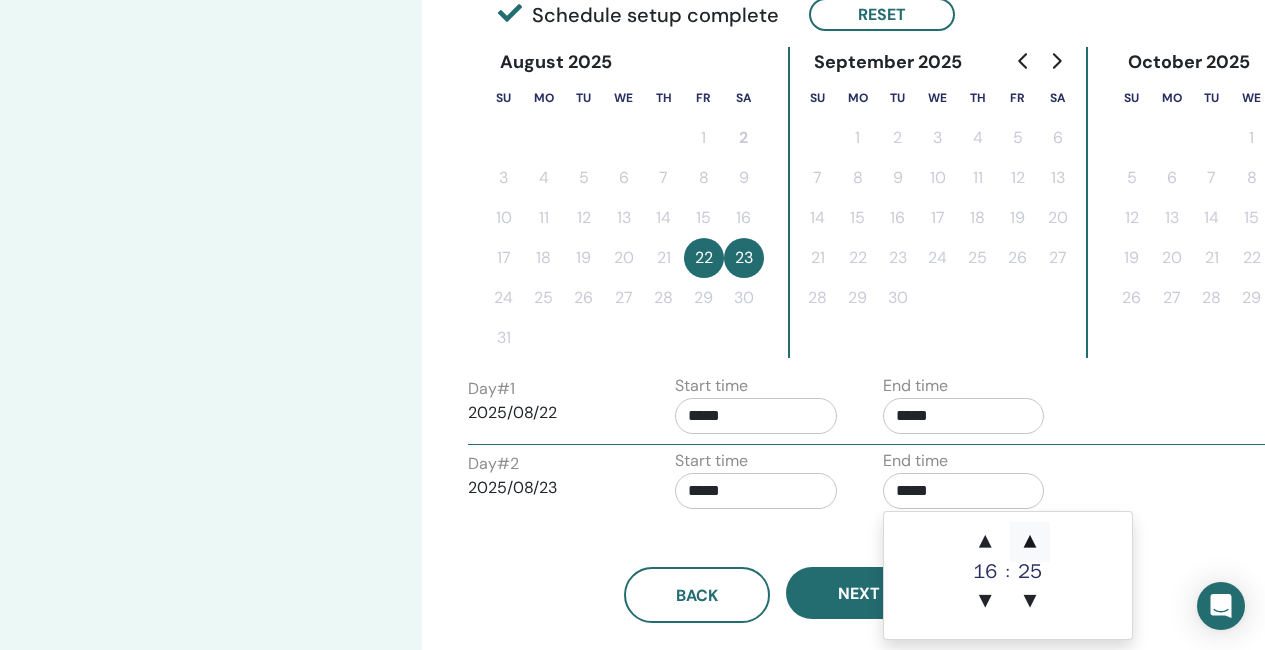 click on "▲" at bounding box center (1030, 542) 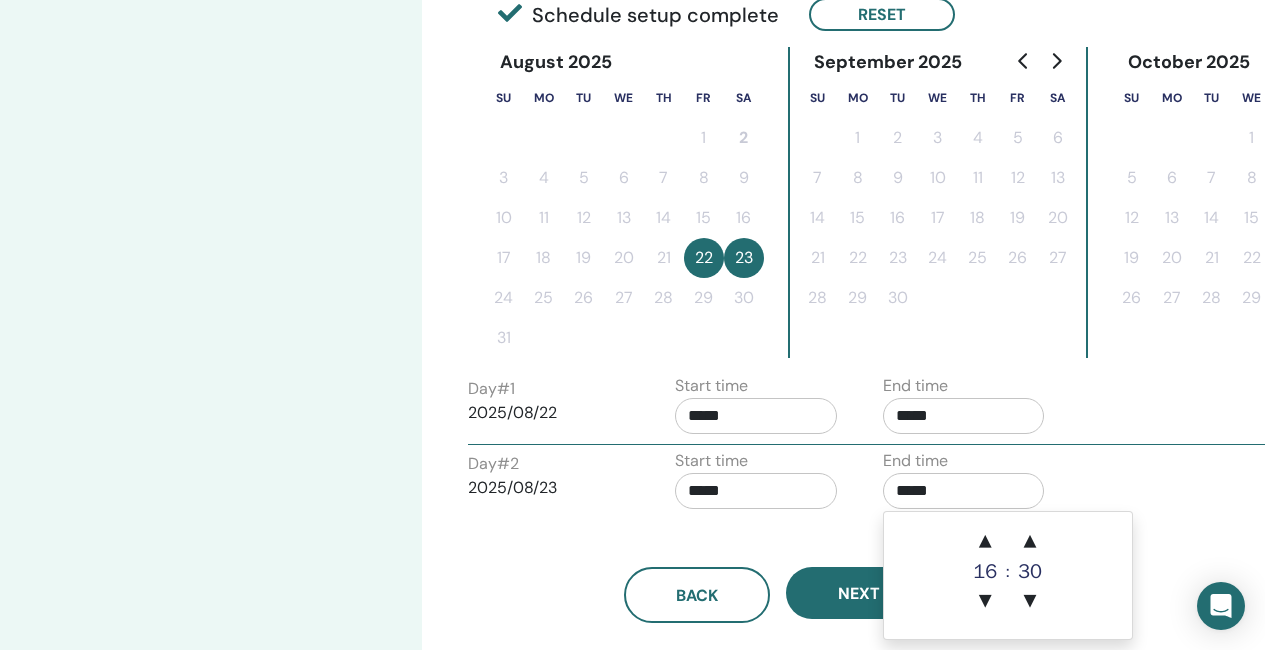 click on "Day  # 2 2025/08/23 Start time ***** End time *****" at bounding box center (868, 484) 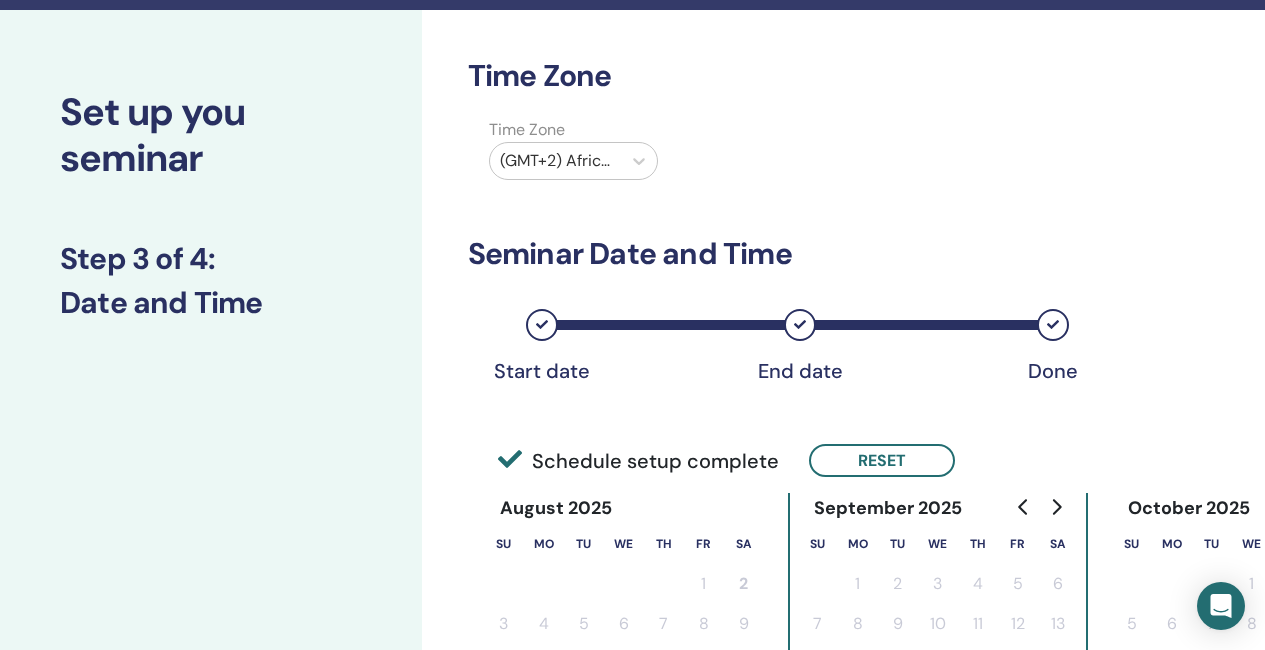 scroll, scrollTop: 0, scrollLeft: 0, axis: both 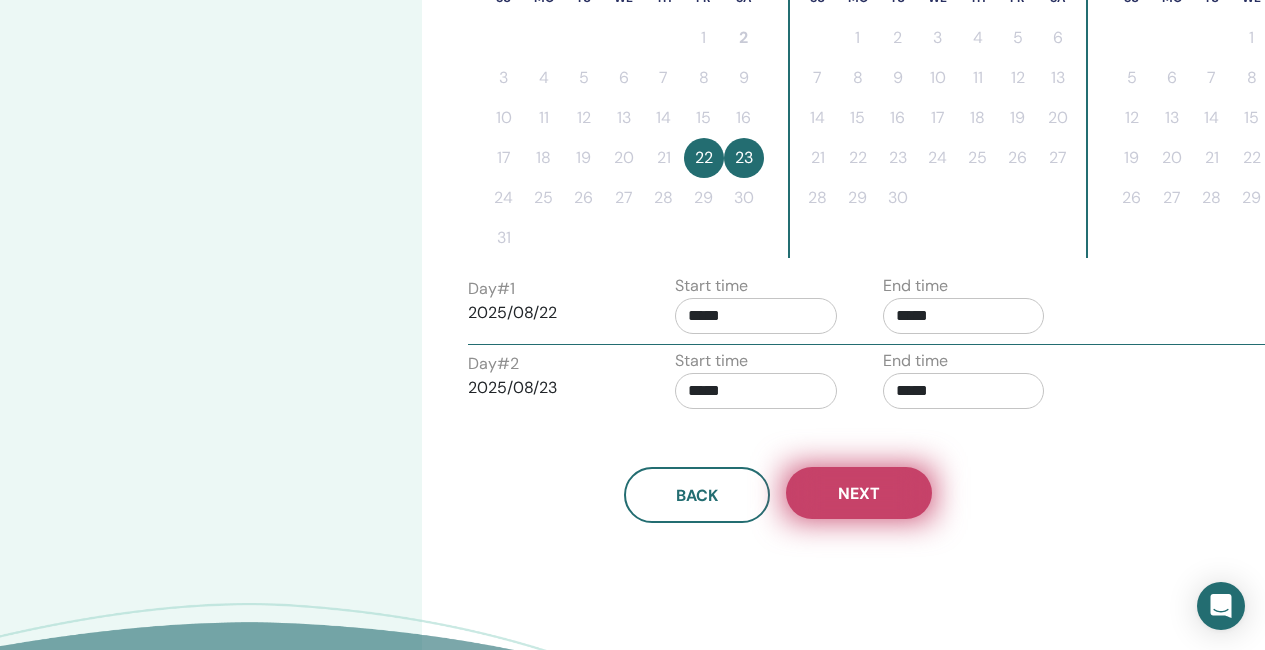 click on "Next" at bounding box center (859, 493) 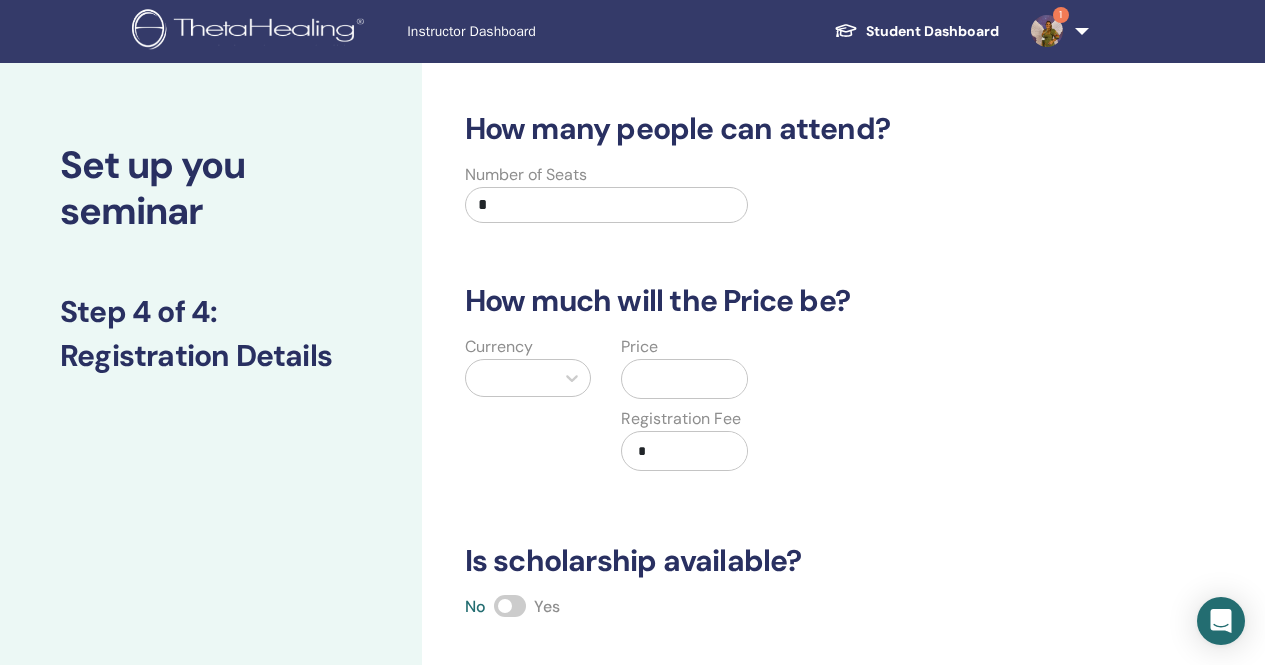 scroll, scrollTop: 0, scrollLeft: 0, axis: both 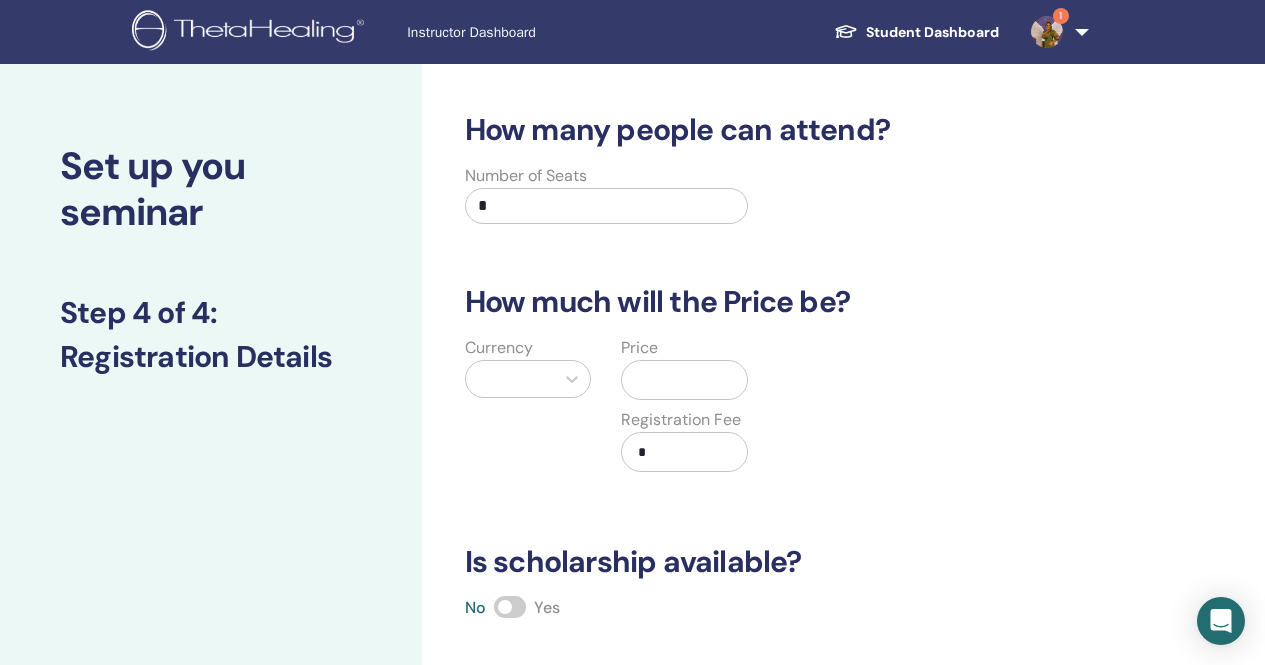 click on "*" at bounding box center [607, 206] 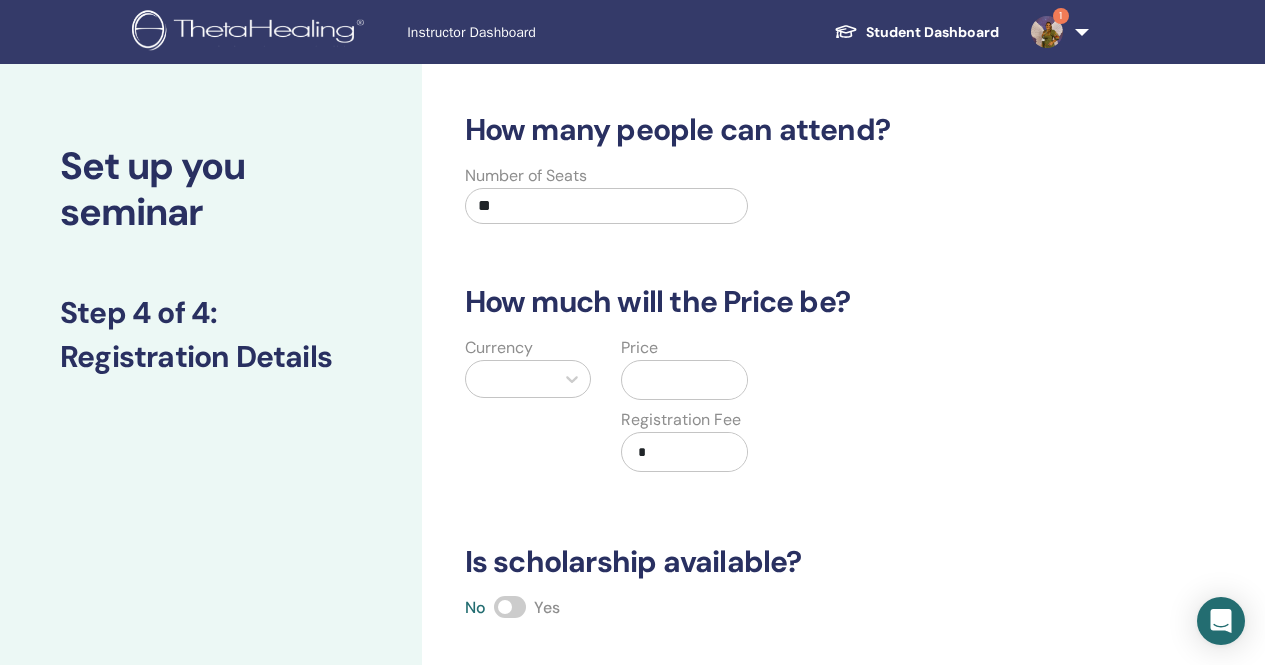 type on "**" 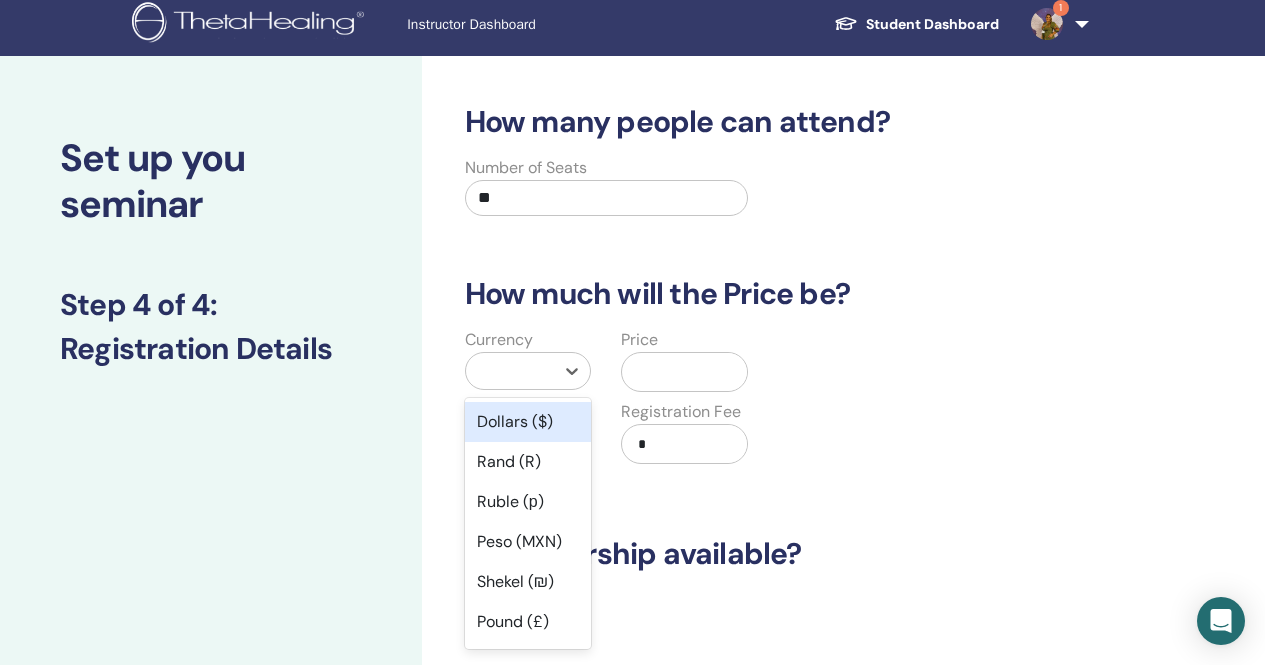 scroll, scrollTop: 49, scrollLeft: 0, axis: vertical 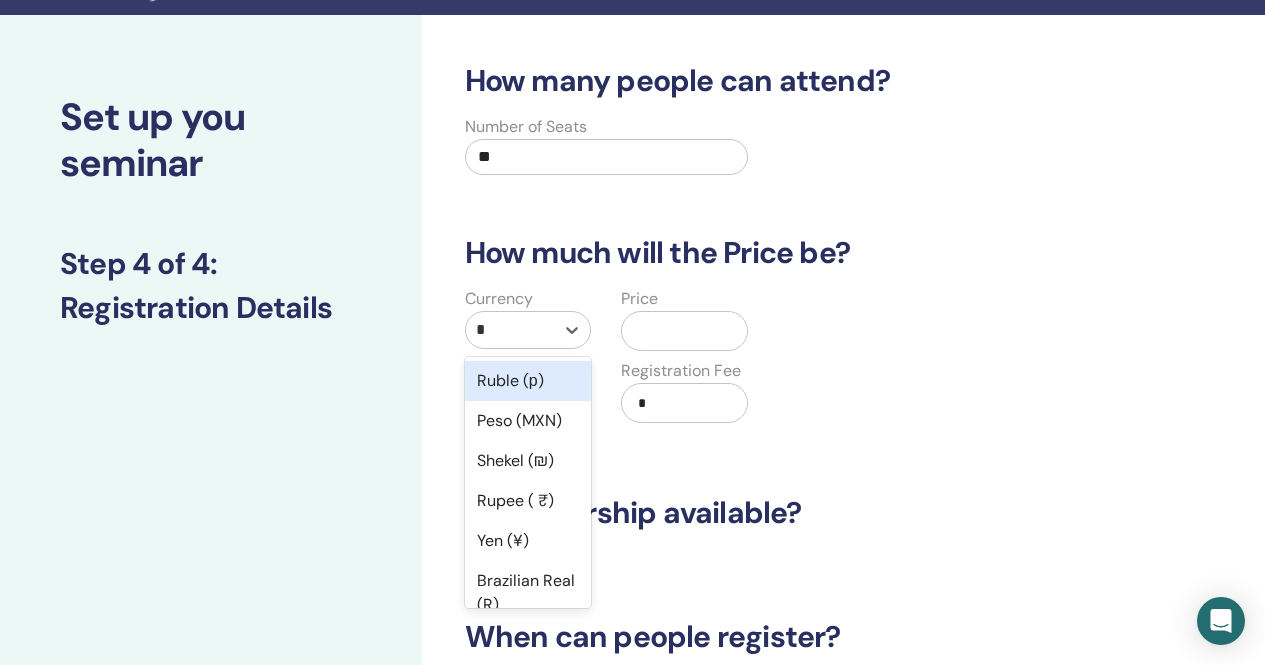 type on "**" 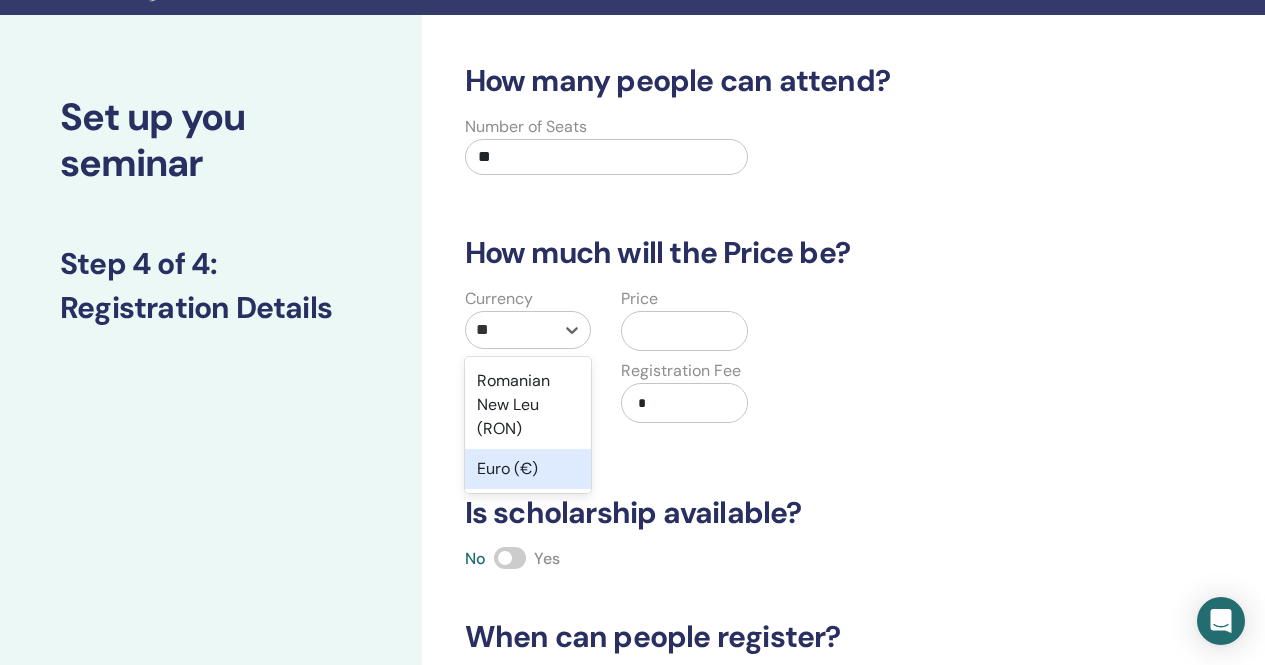 click on "Euro (€)" at bounding box center [528, 469] 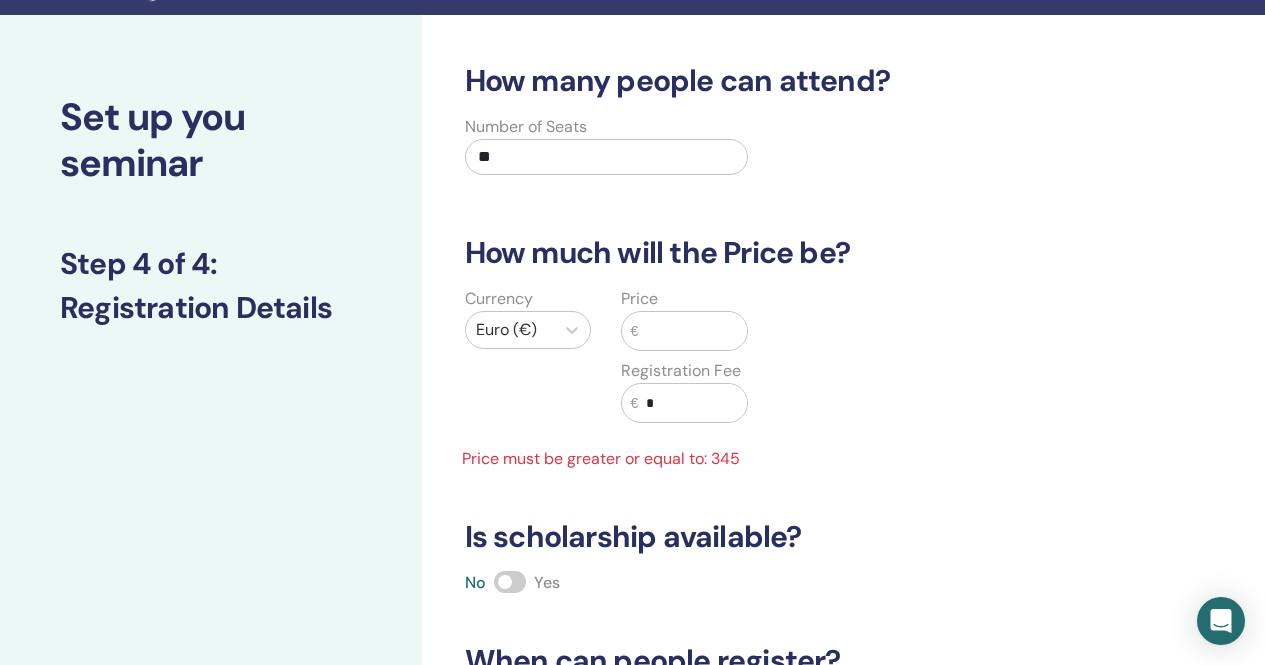 click at bounding box center (692, 331) 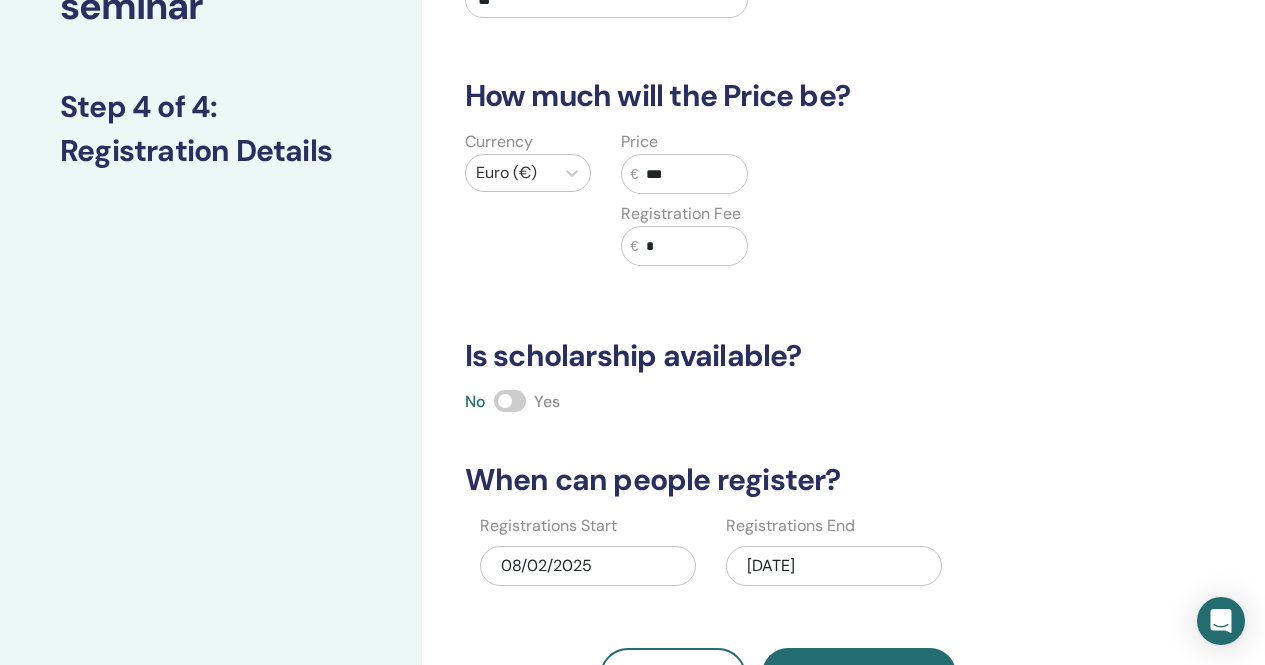 scroll, scrollTop: 249, scrollLeft: 0, axis: vertical 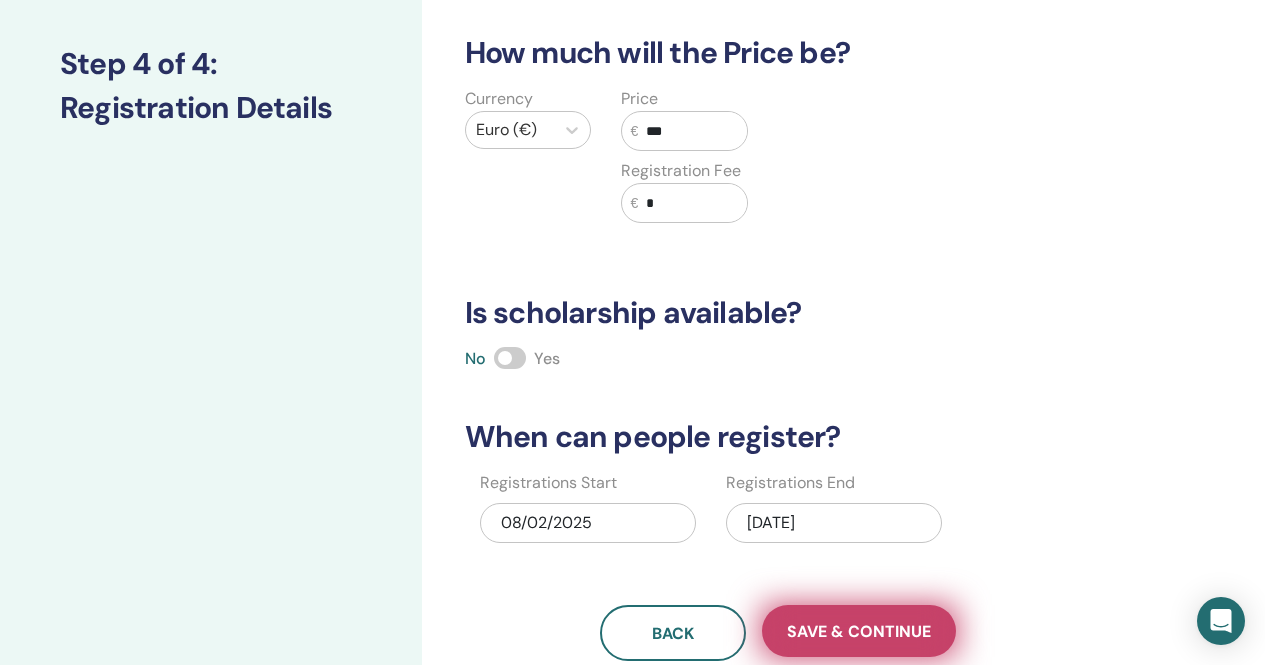 type on "***" 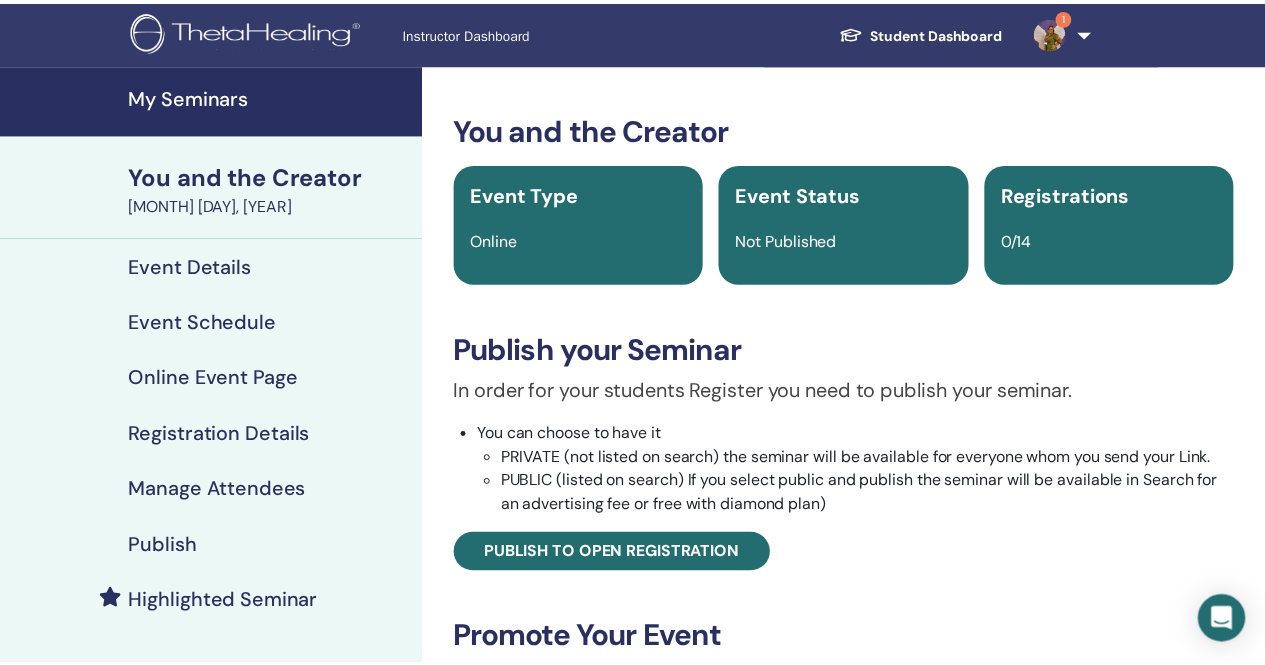 scroll, scrollTop: 0, scrollLeft: 0, axis: both 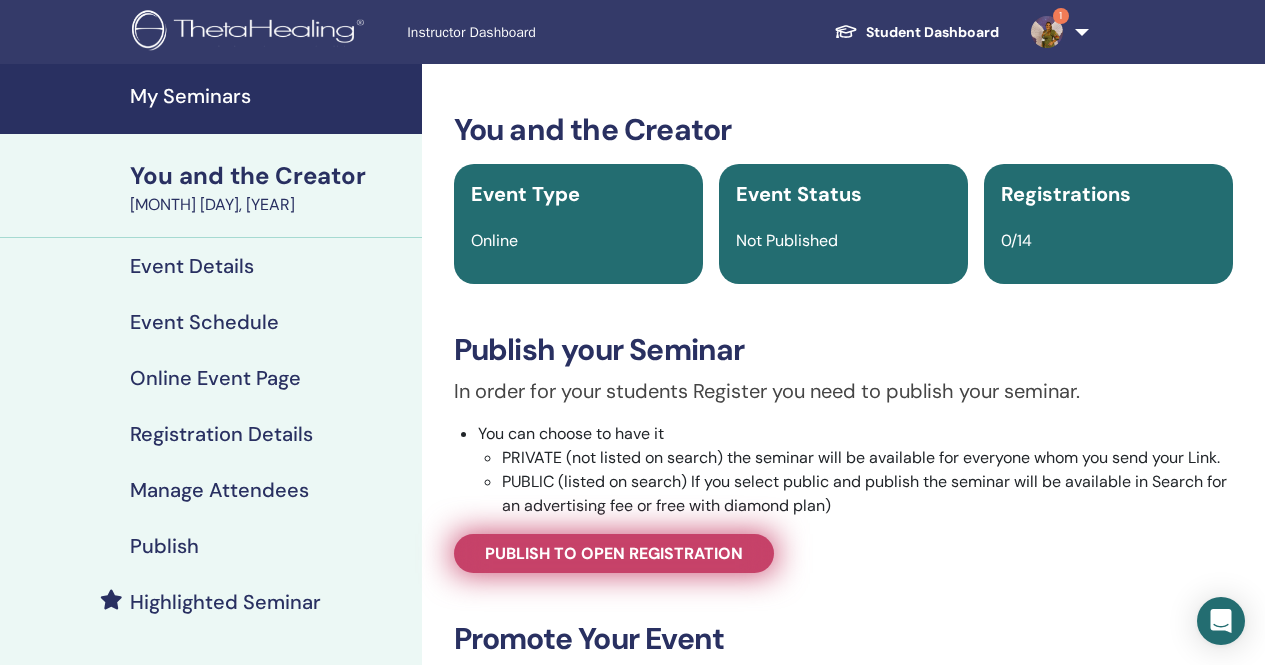 click on "Publish to open registration" at bounding box center (614, 553) 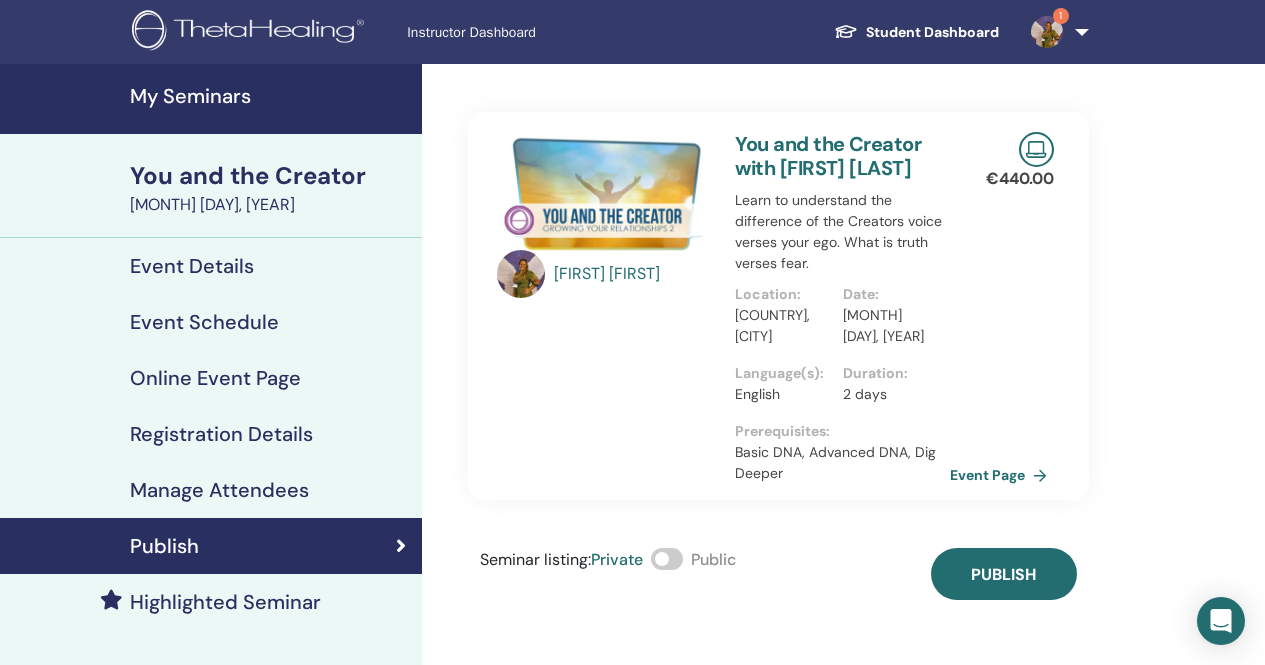 click at bounding box center [667, 559] 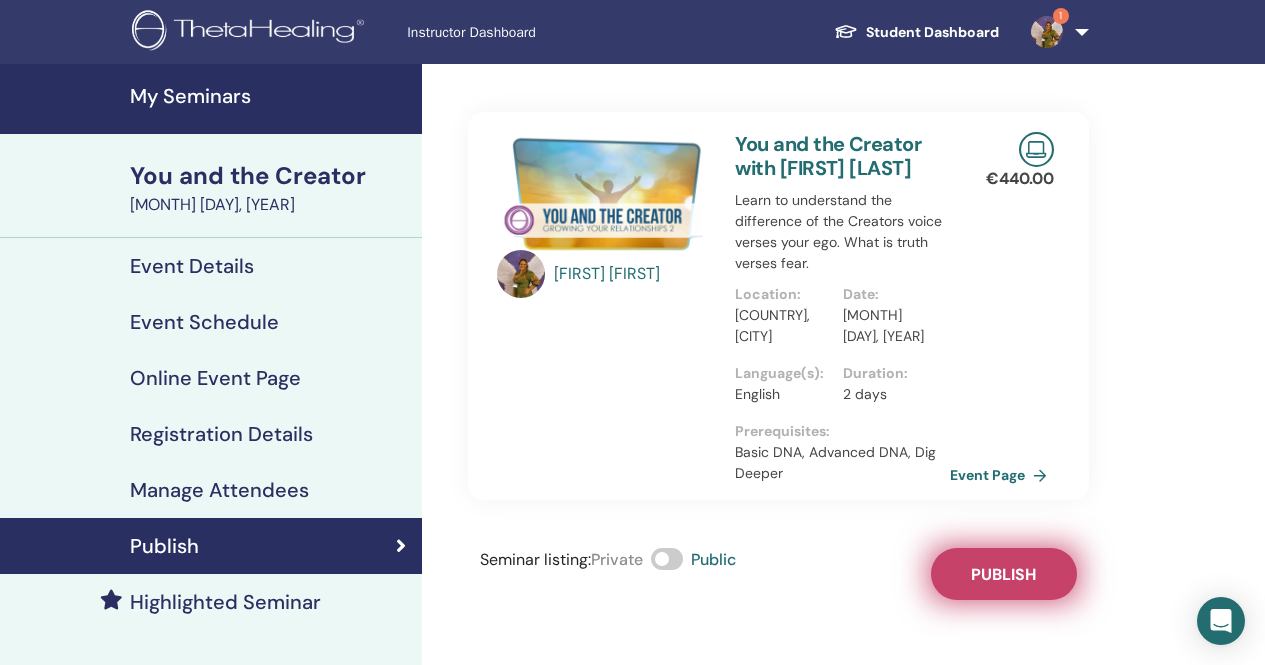 click on "Publish" at bounding box center (1003, 574) 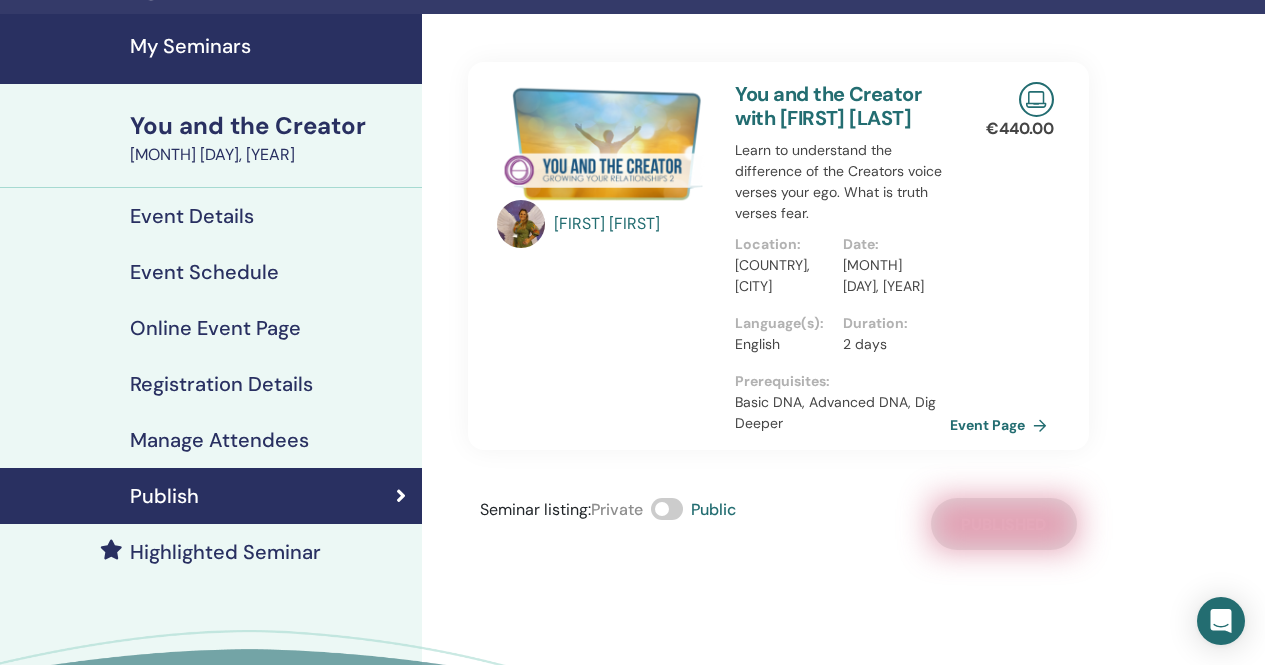 scroll, scrollTop: 0, scrollLeft: 0, axis: both 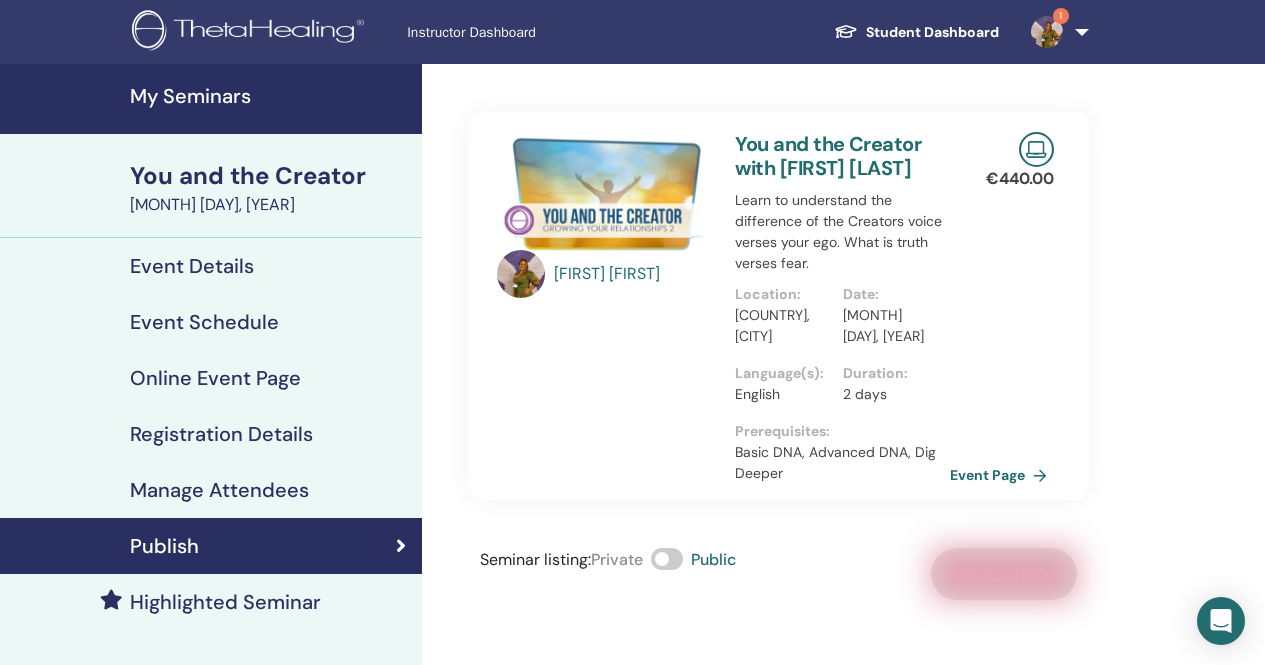 click on "My Seminars" at bounding box center [270, 96] 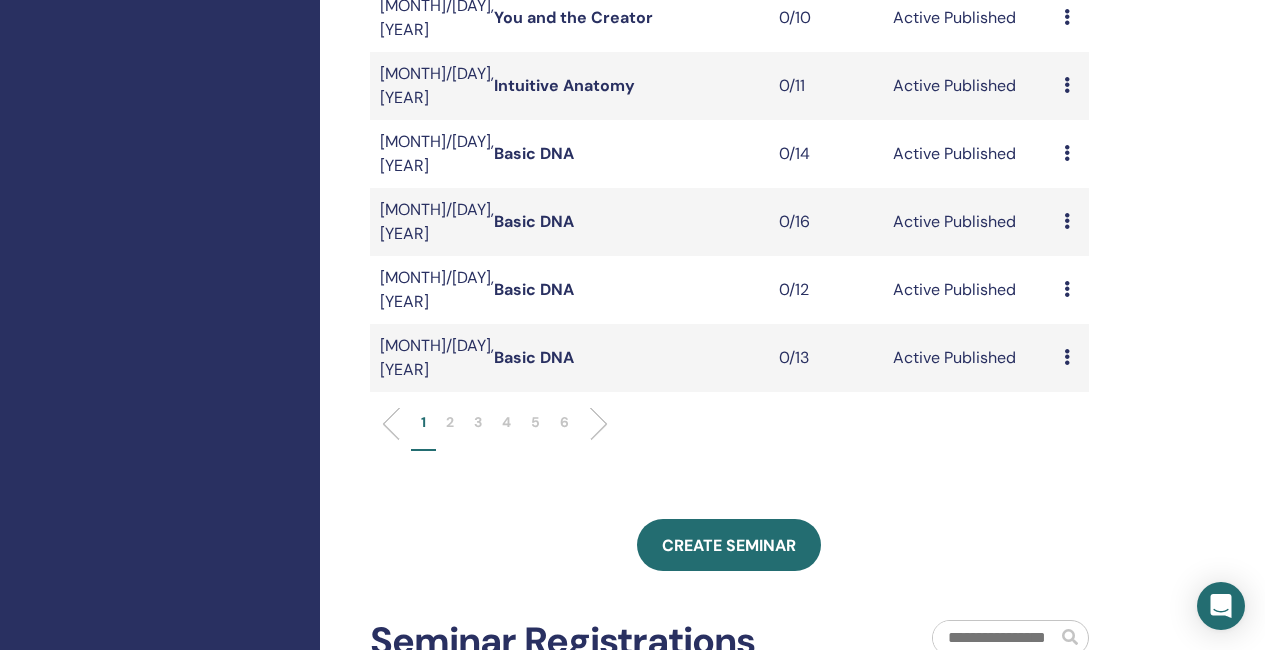 scroll, scrollTop: 700, scrollLeft: 0, axis: vertical 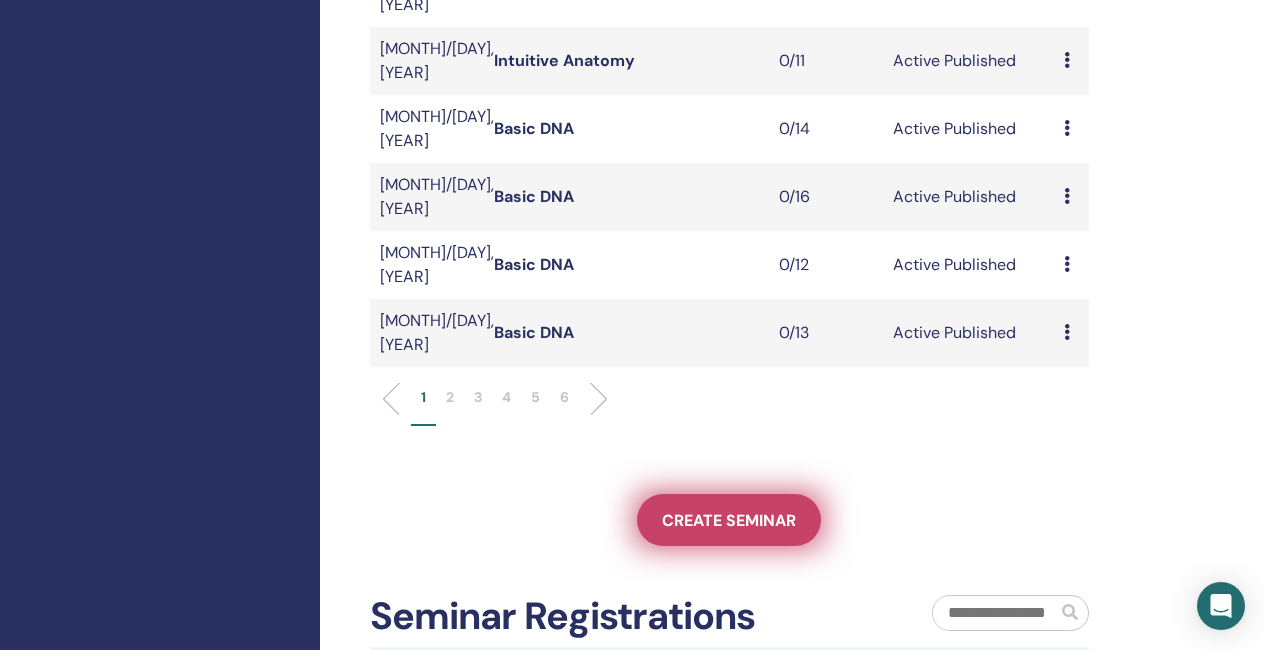 click on "Create seminar" at bounding box center (729, 520) 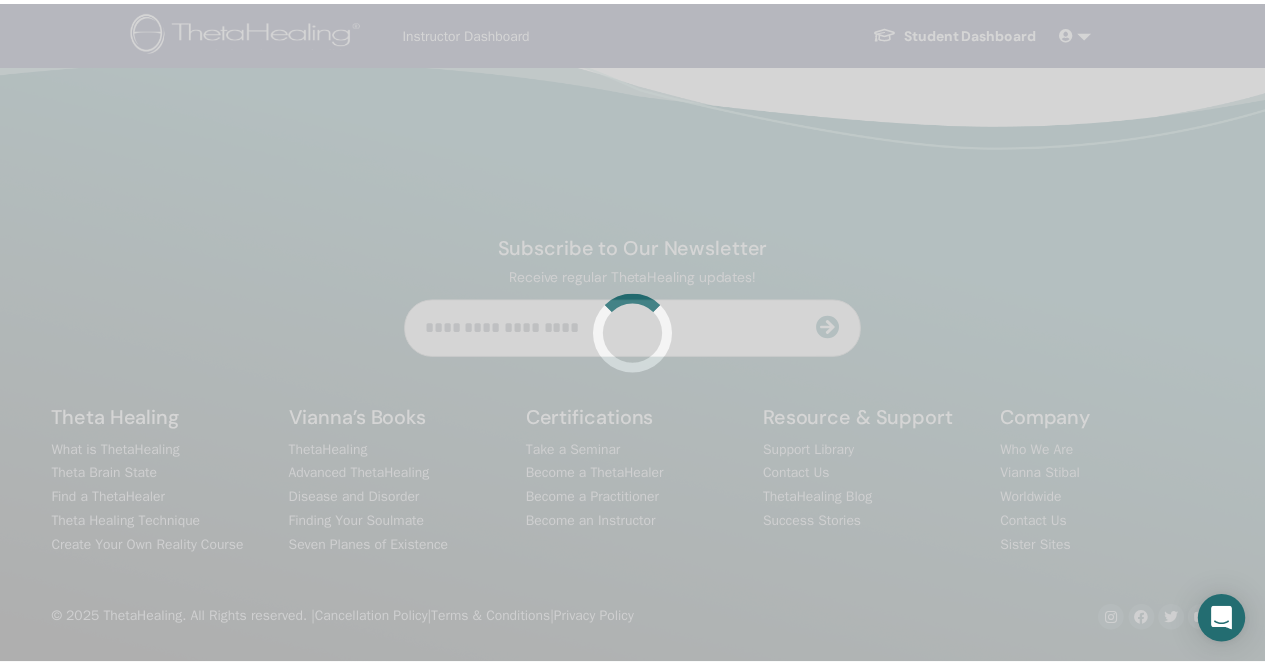 scroll, scrollTop: 0, scrollLeft: 0, axis: both 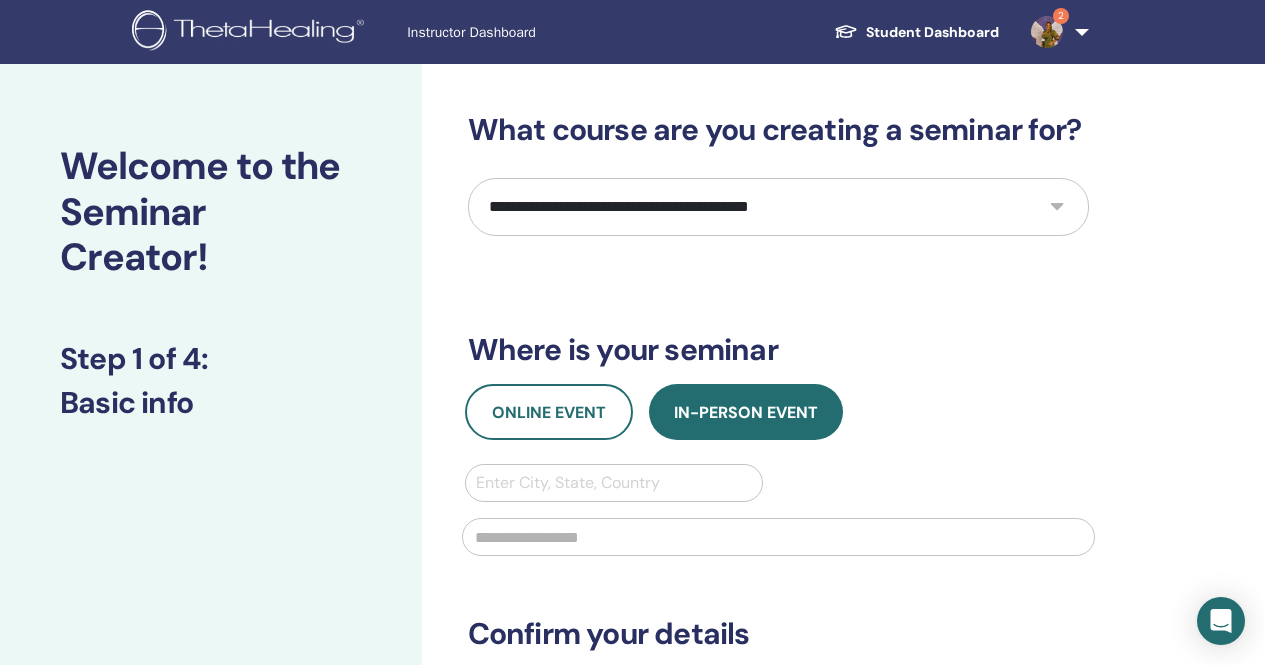 click on "**********" at bounding box center [778, 207] 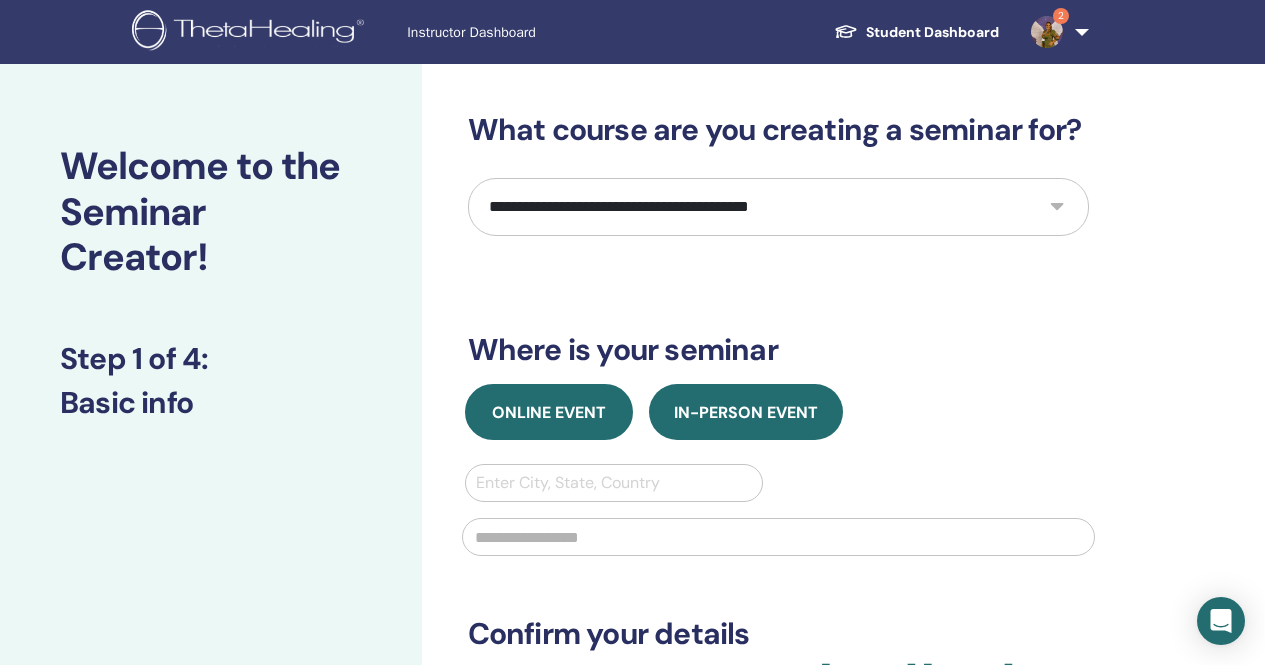 click on "Online Event" at bounding box center [549, 412] 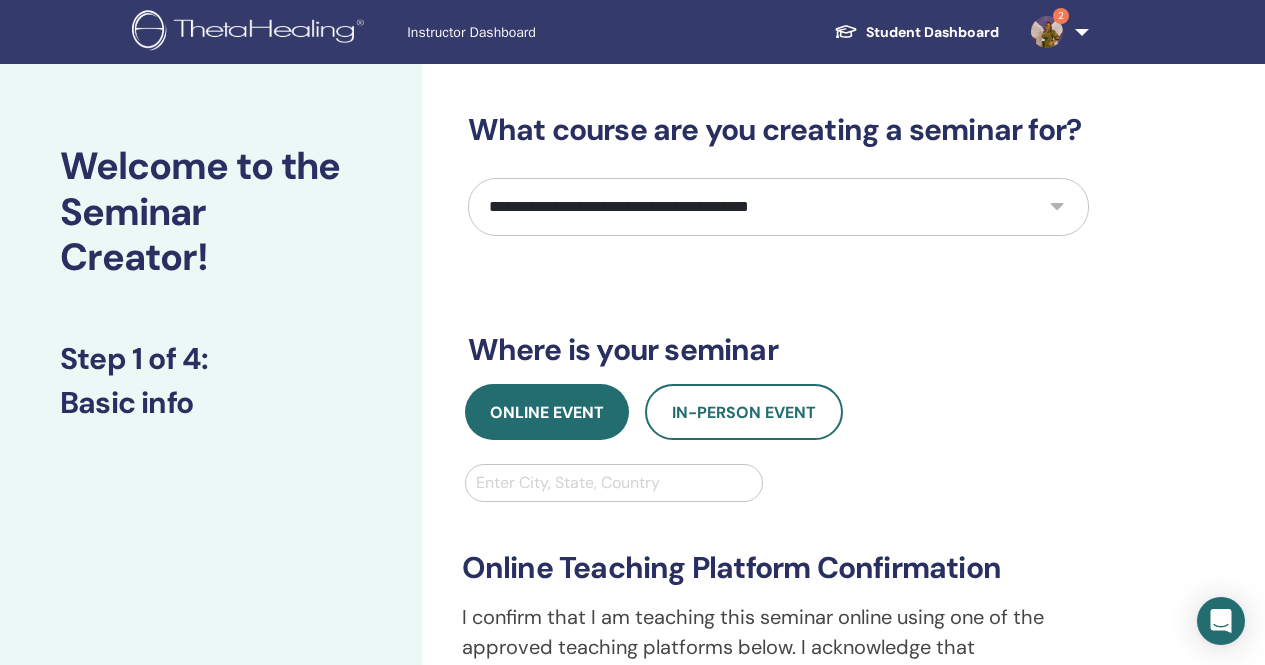 click at bounding box center (614, 483) 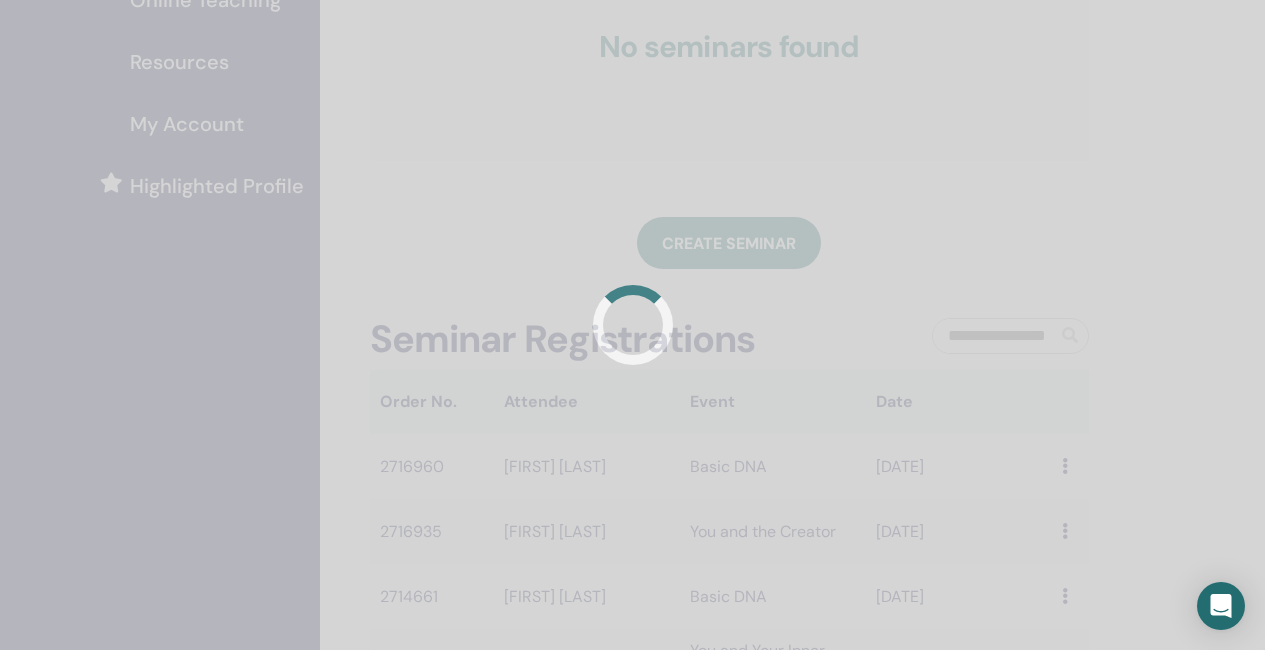 scroll, scrollTop: 491, scrollLeft: 0, axis: vertical 